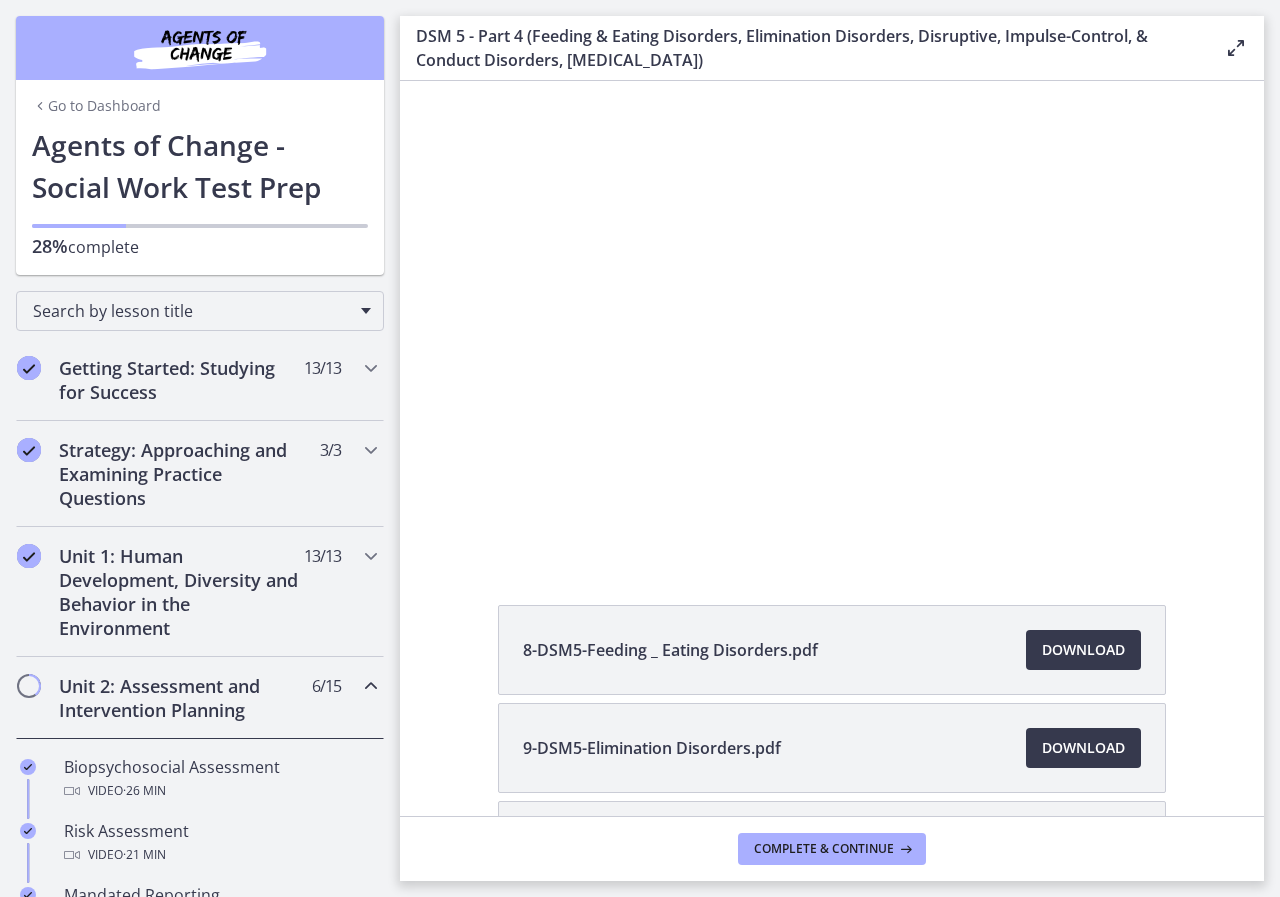 scroll, scrollTop: 0, scrollLeft: 0, axis: both 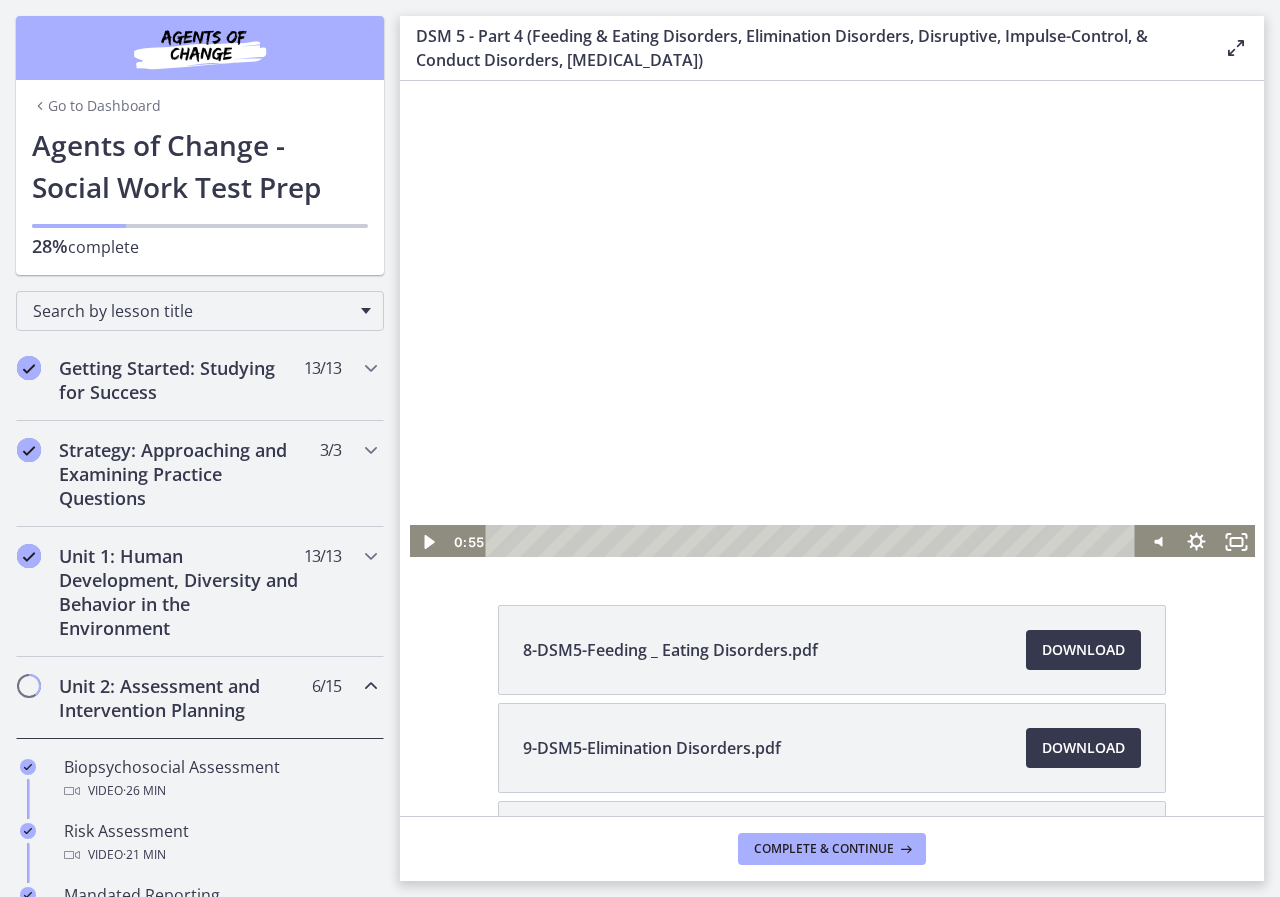 click at bounding box center (832, 320) 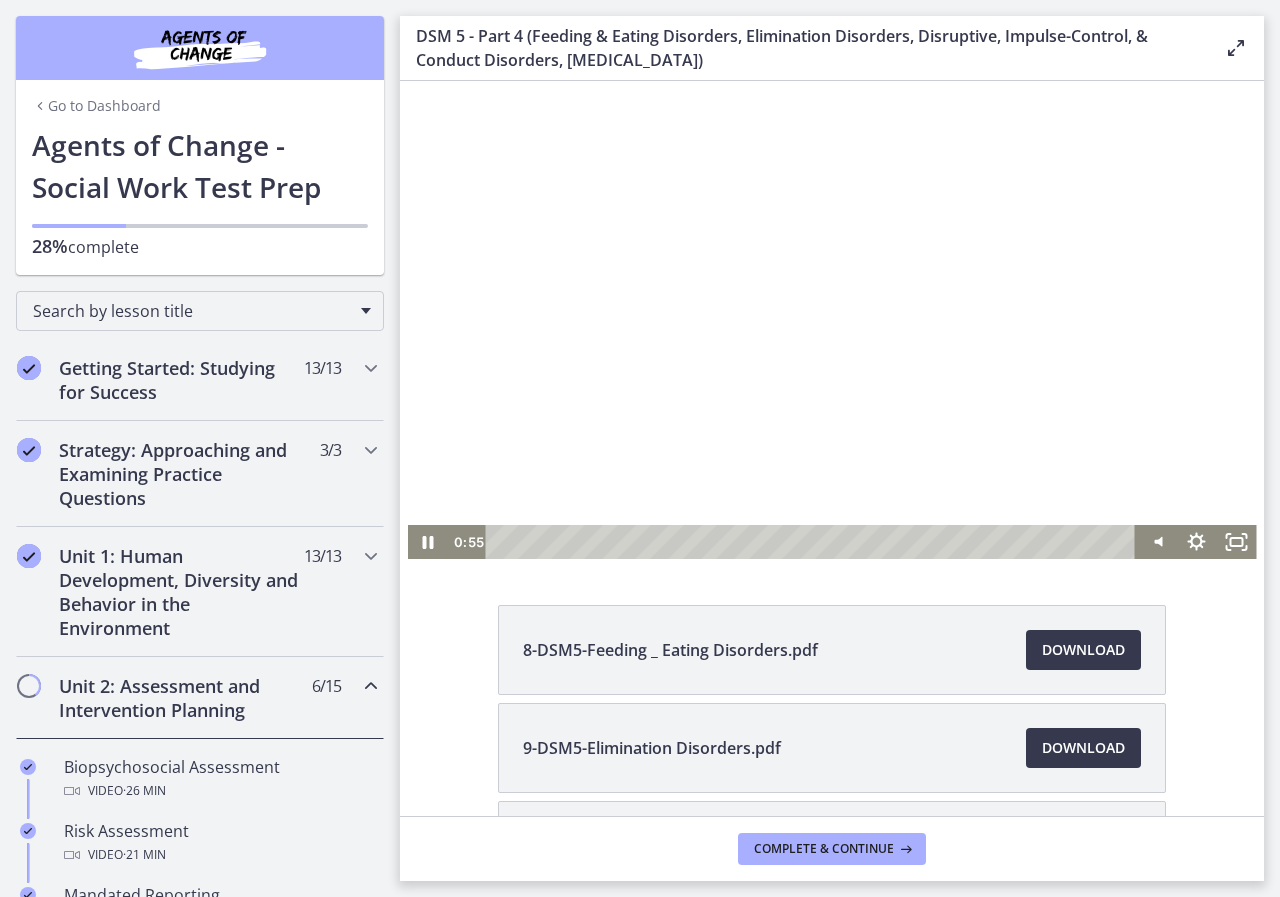 click at bounding box center (832, 320) 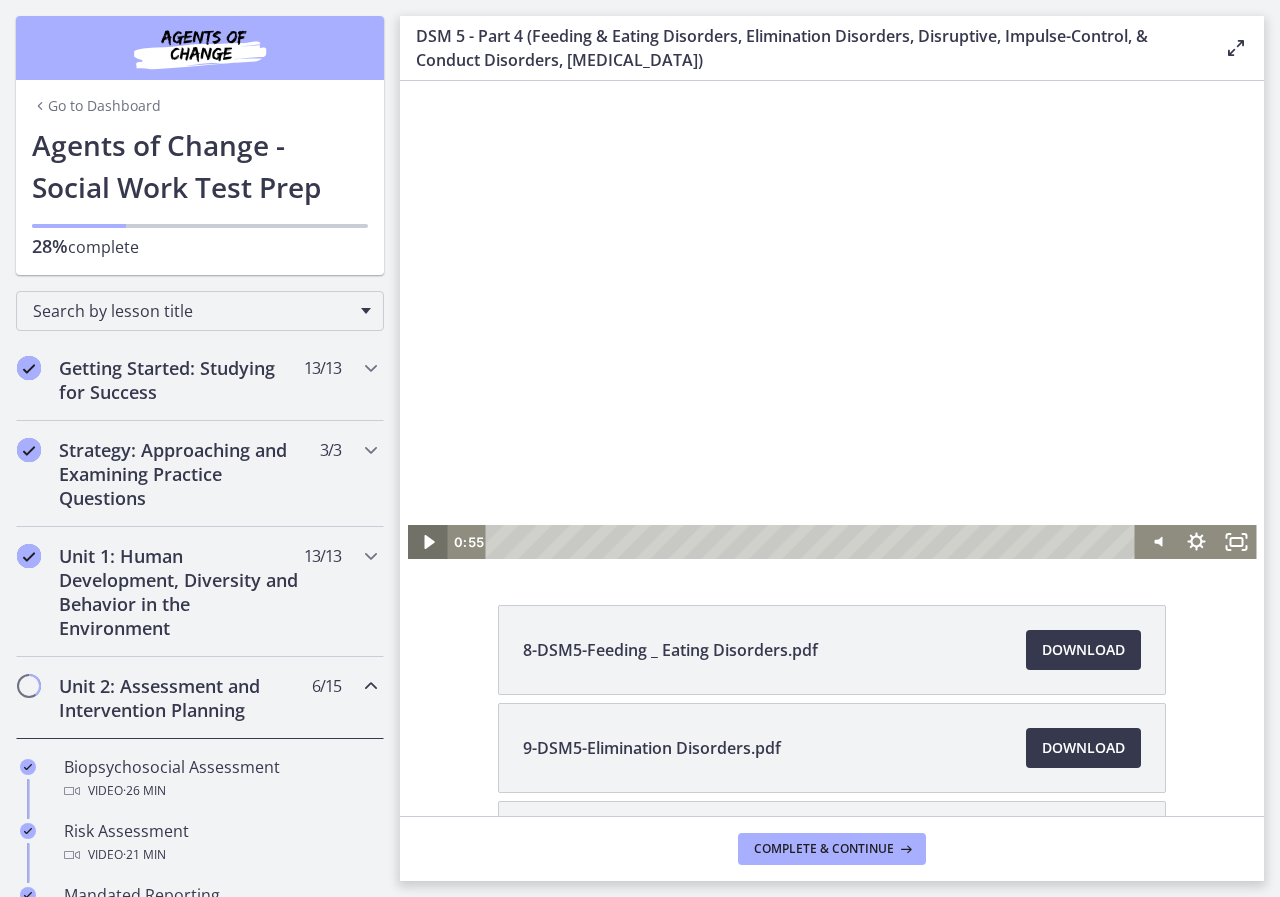 click 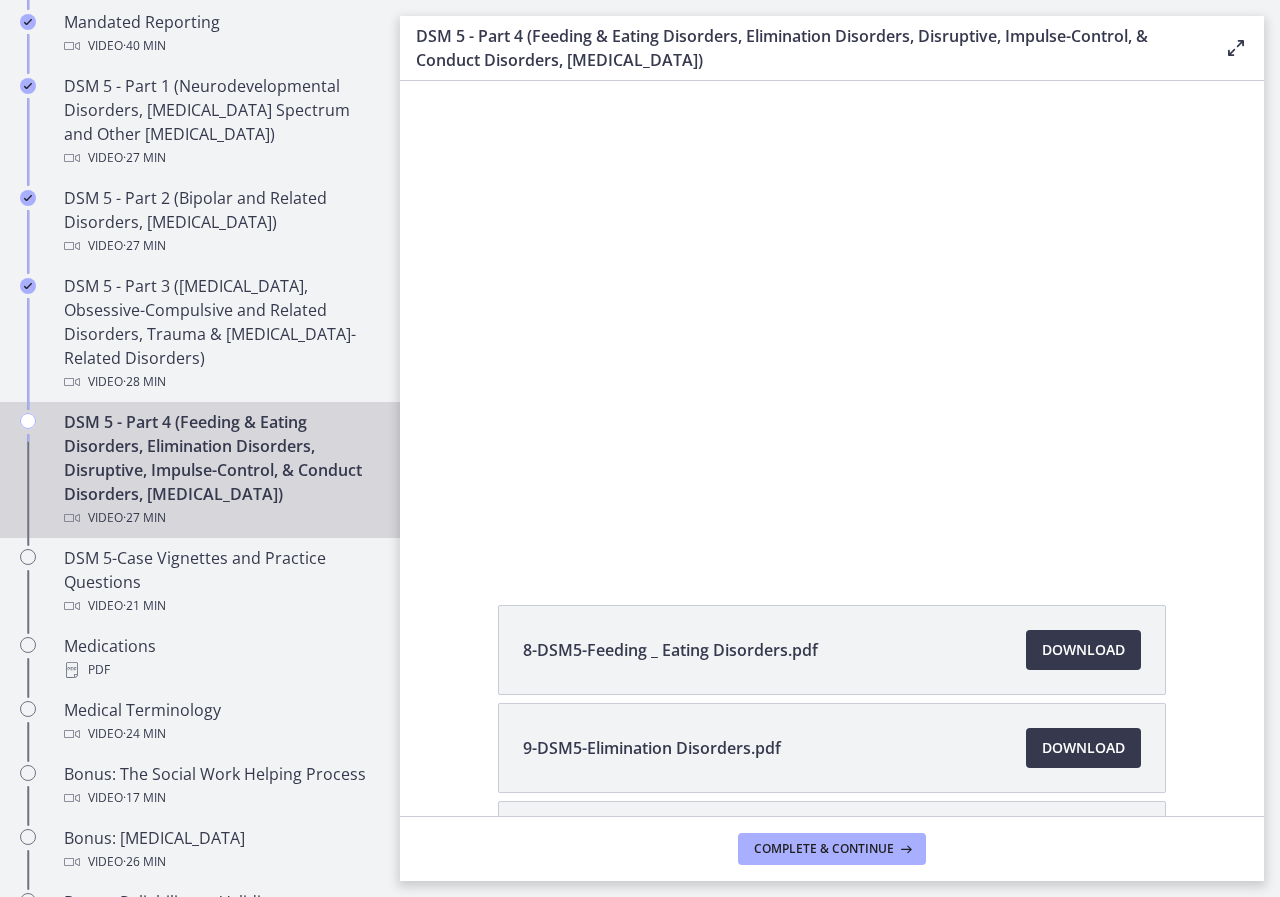 scroll, scrollTop: 900, scrollLeft: 0, axis: vertical 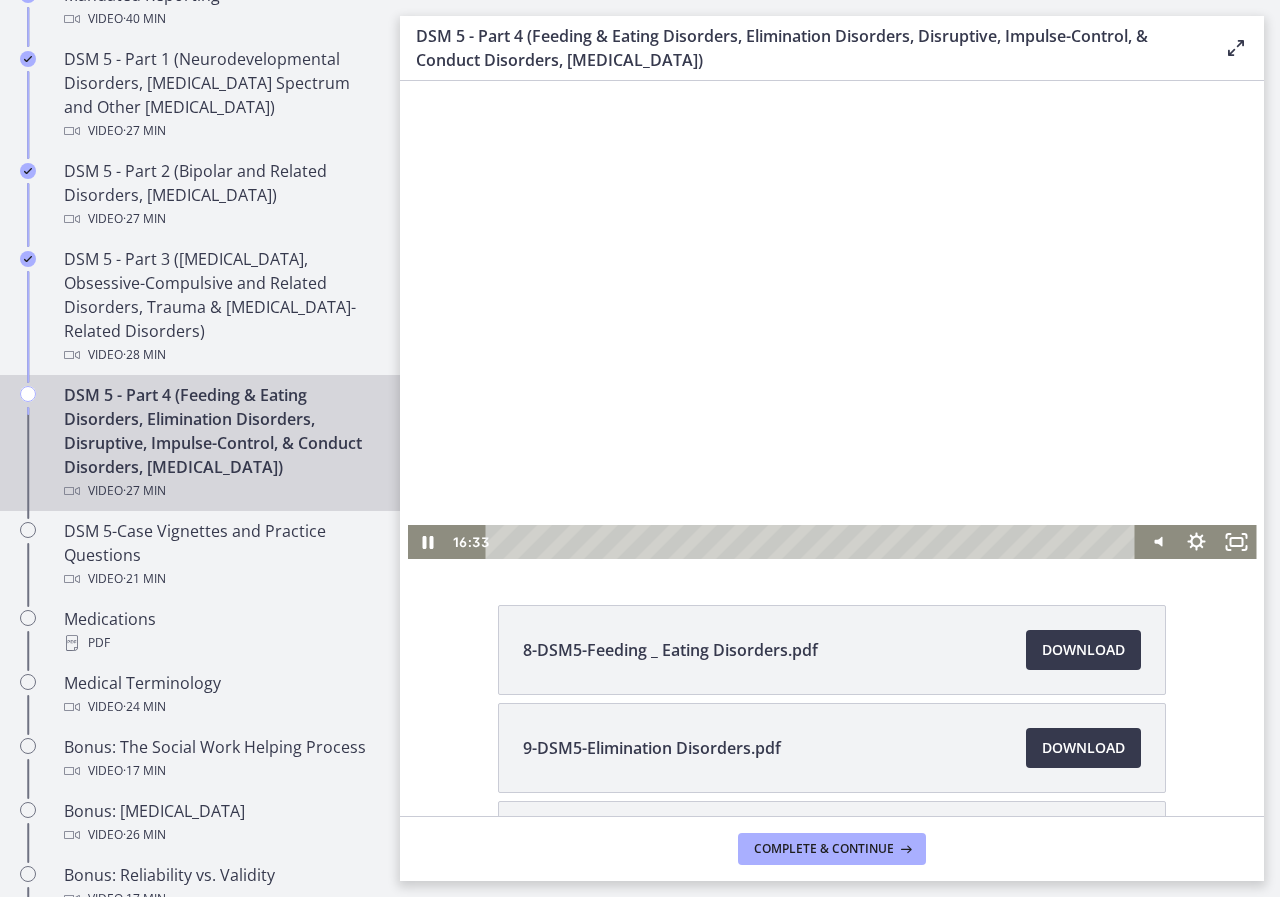 click at bounding box center (832, 320) 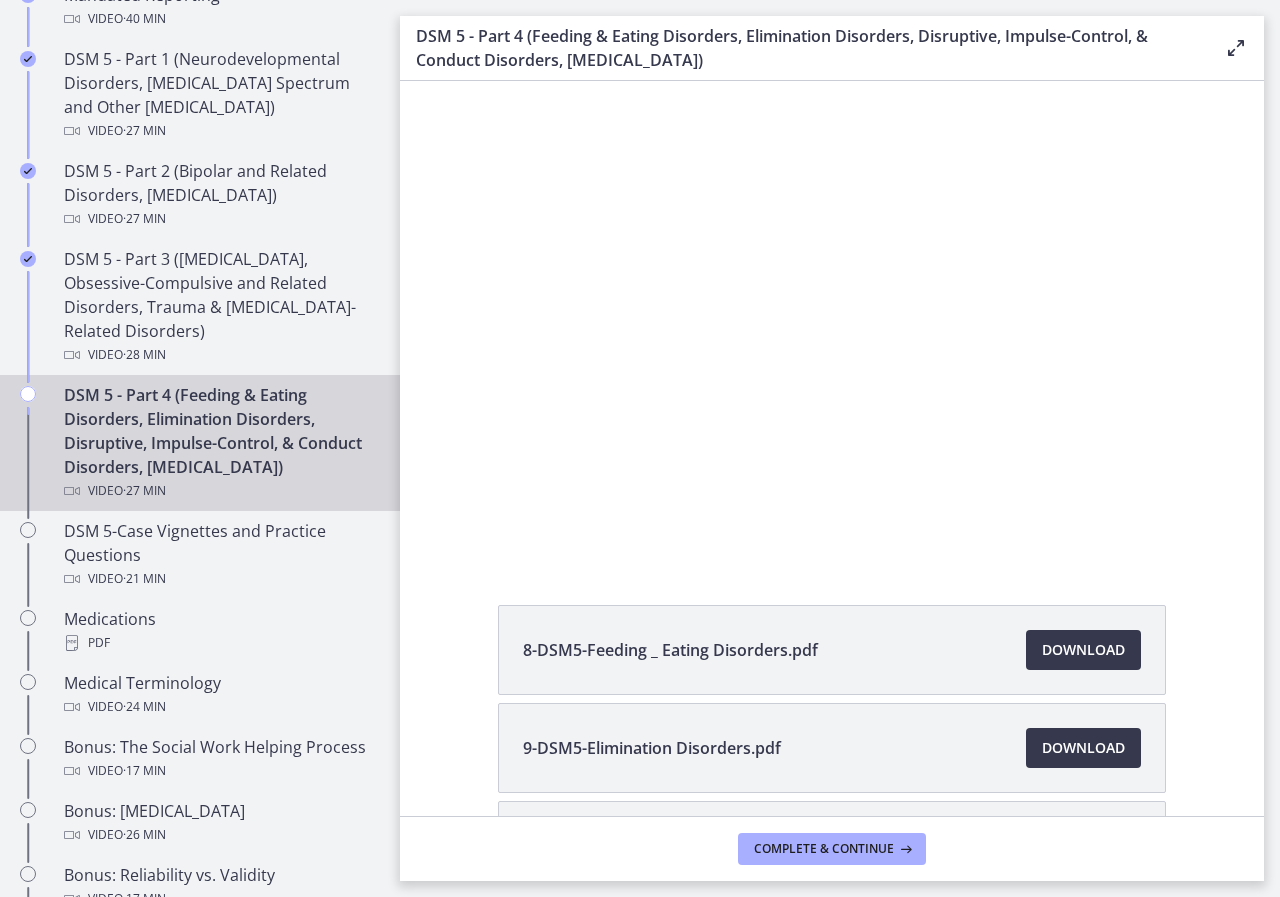 click at bounding box center (832, 320) 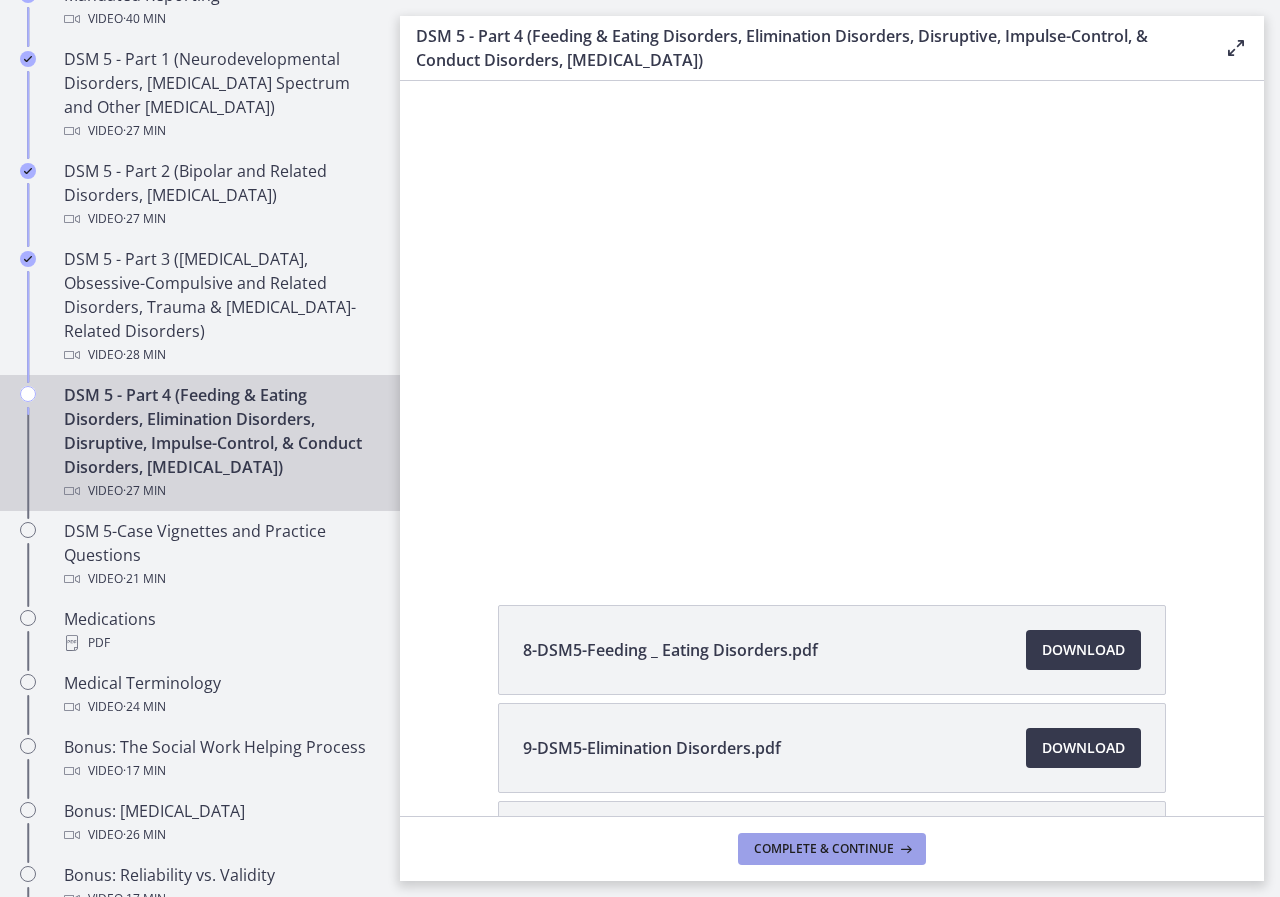 click on "Complete & continue" at bounding box center (824, 849) 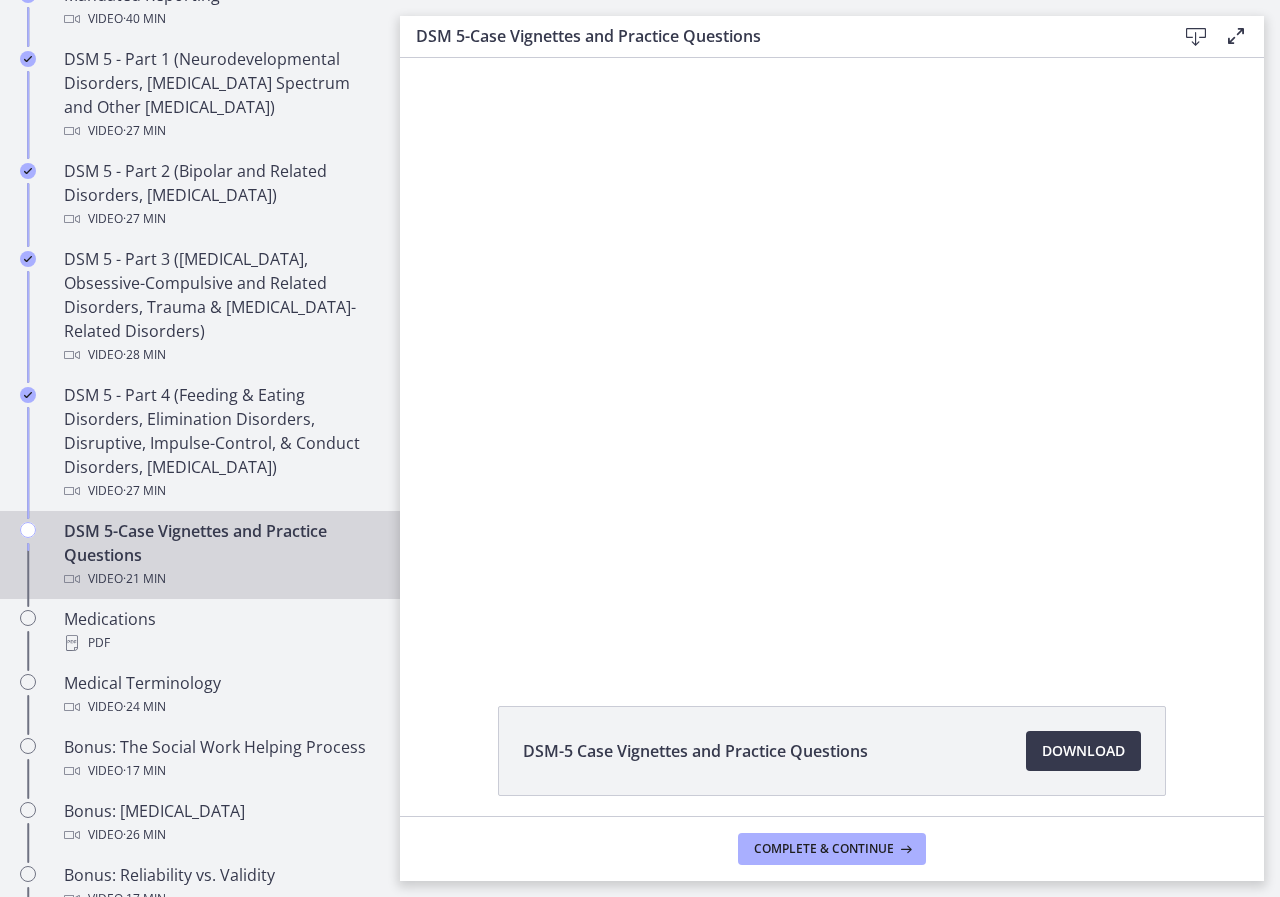 scroll, scrollTop: 0, scrollLeft: 0, axis: both 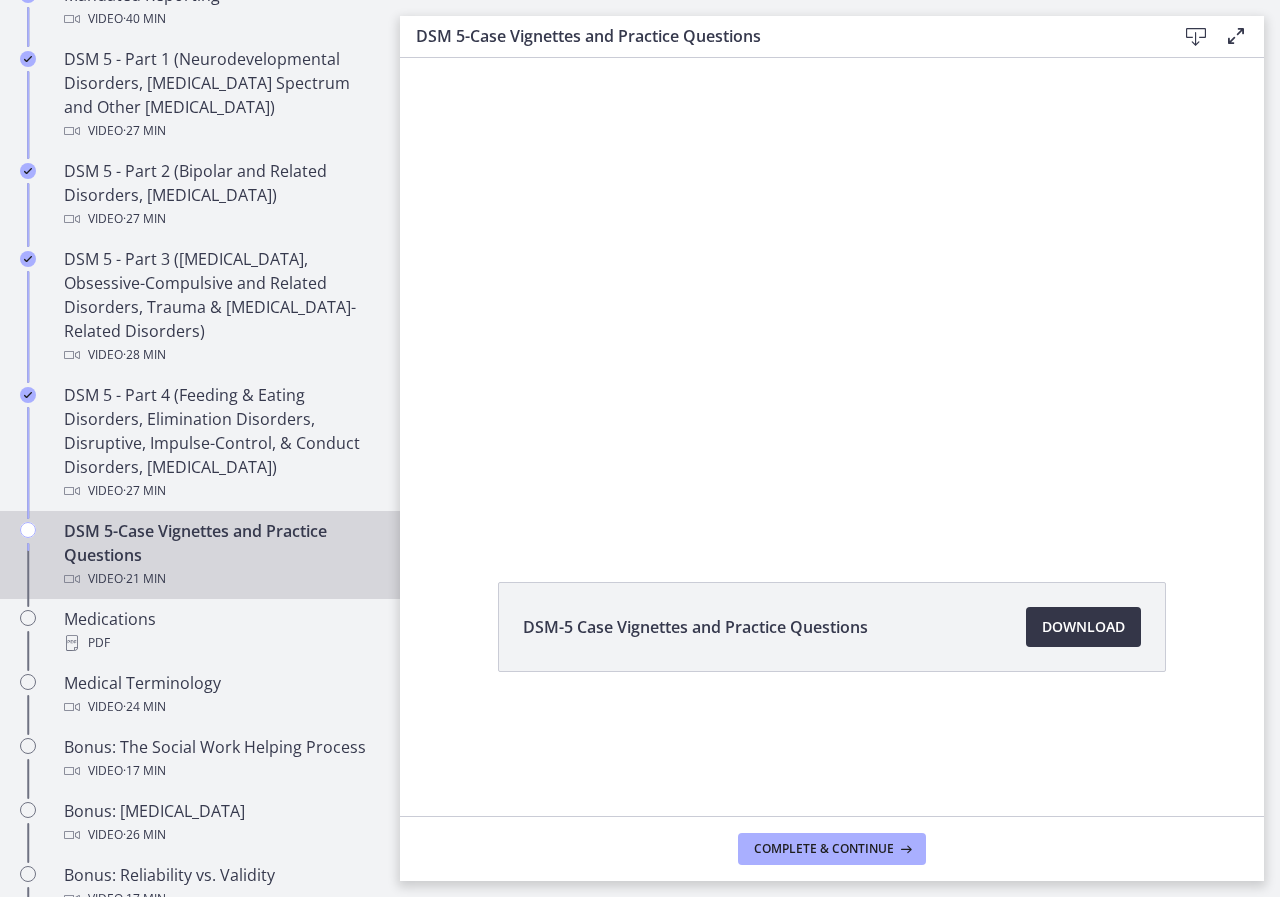 click on "Download
Opens in a new window" at bounding box center [1083, 627] 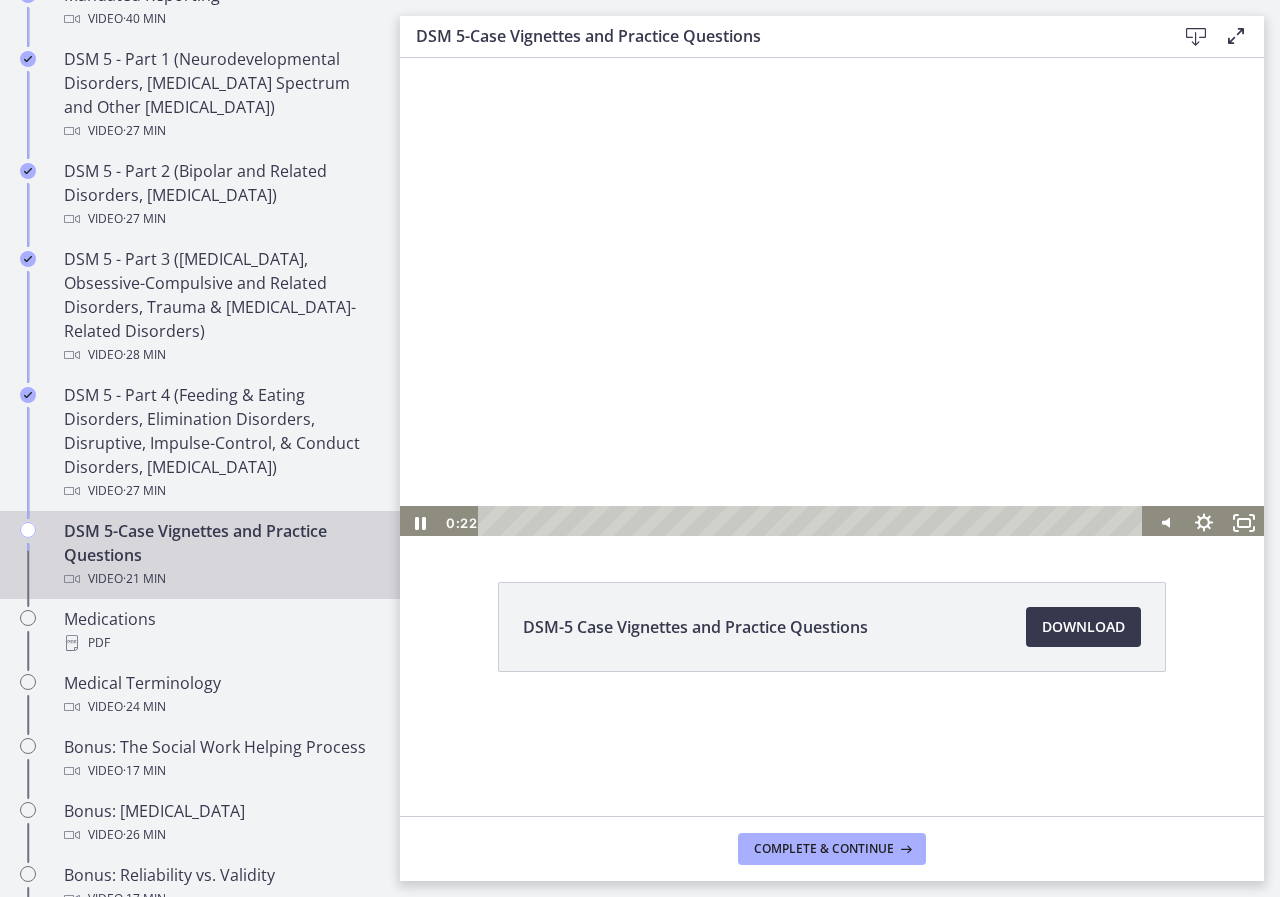 click at bounding box center (832, 297) 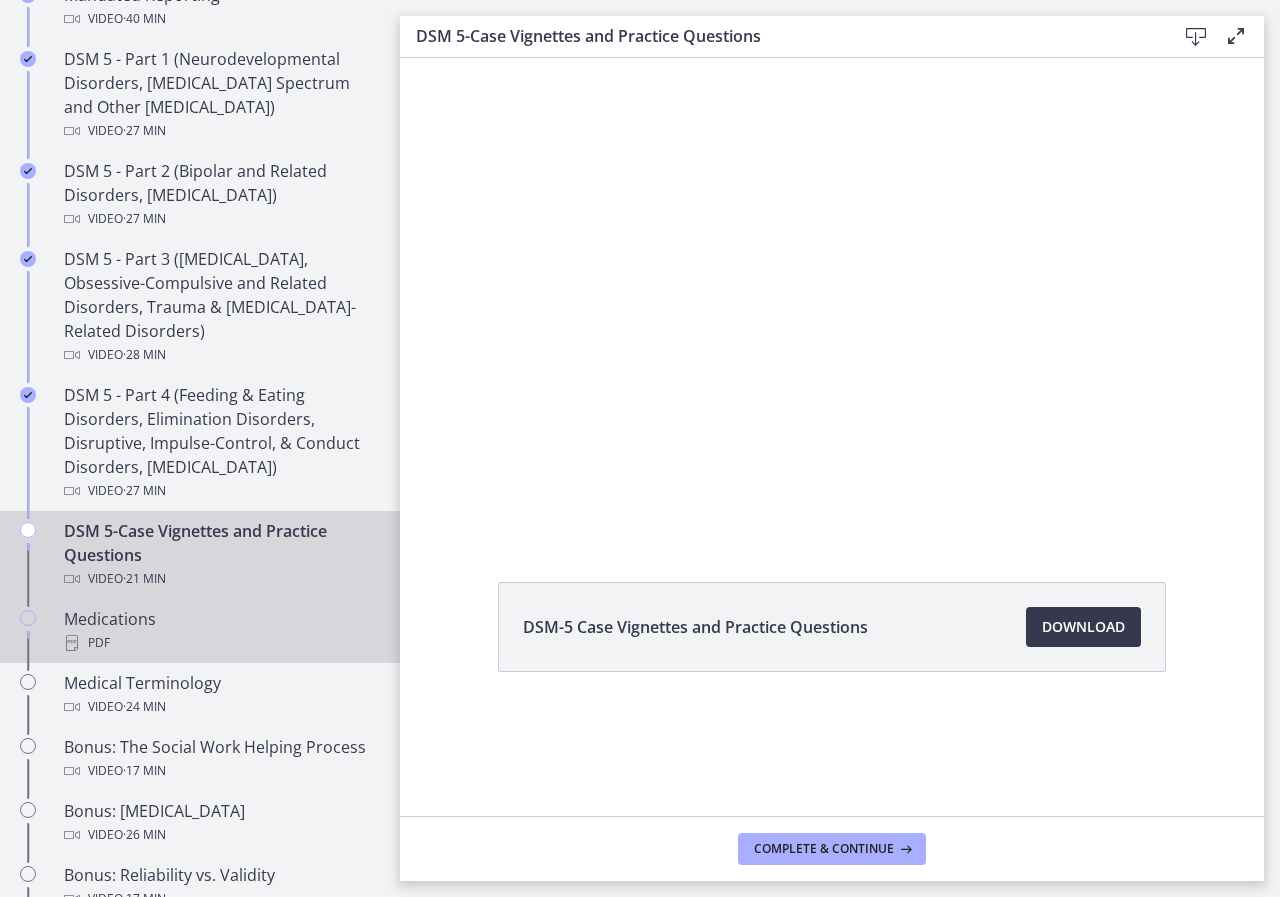click on "PDF" at bounding box center [220, 643] 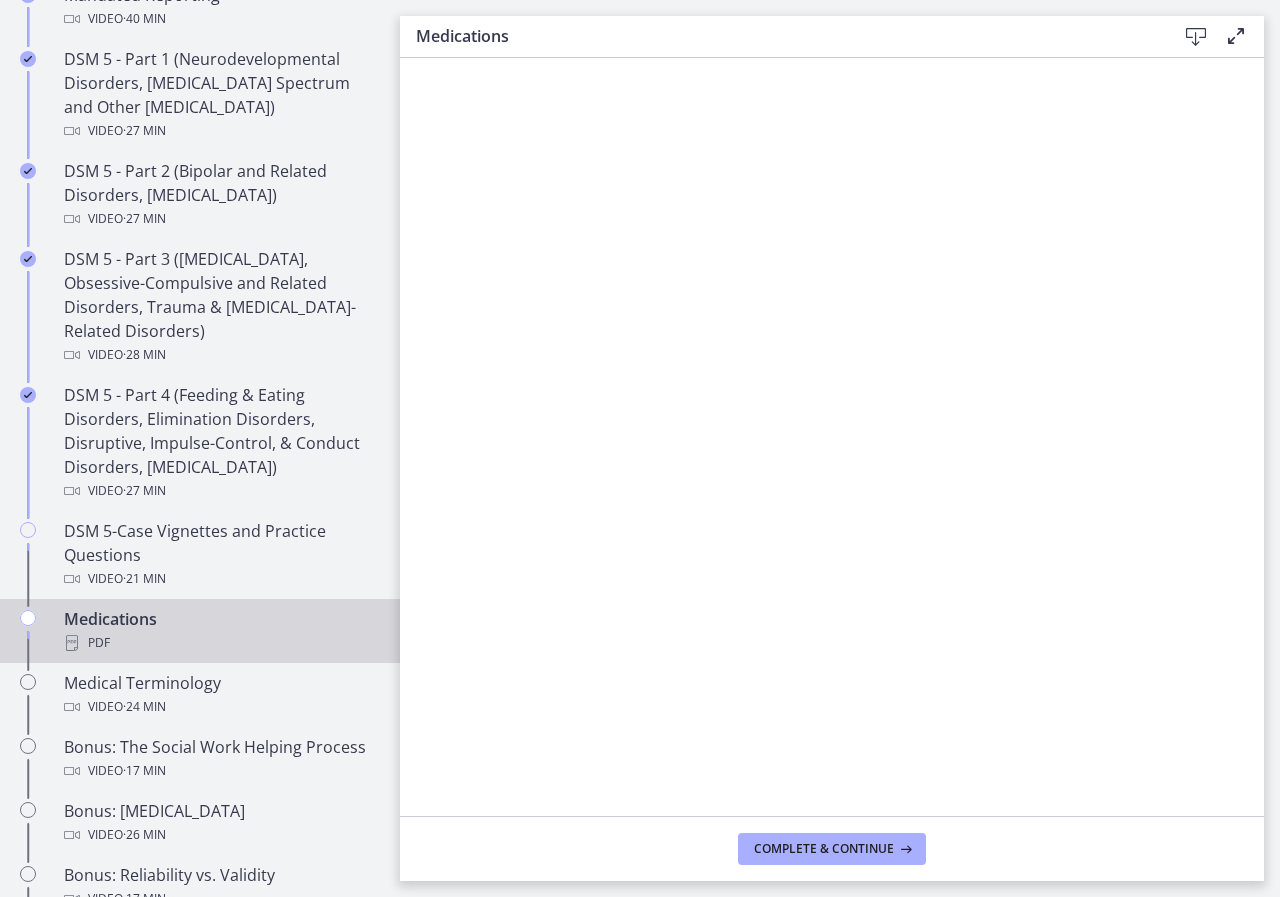 click at bounding box center [1196, 37] 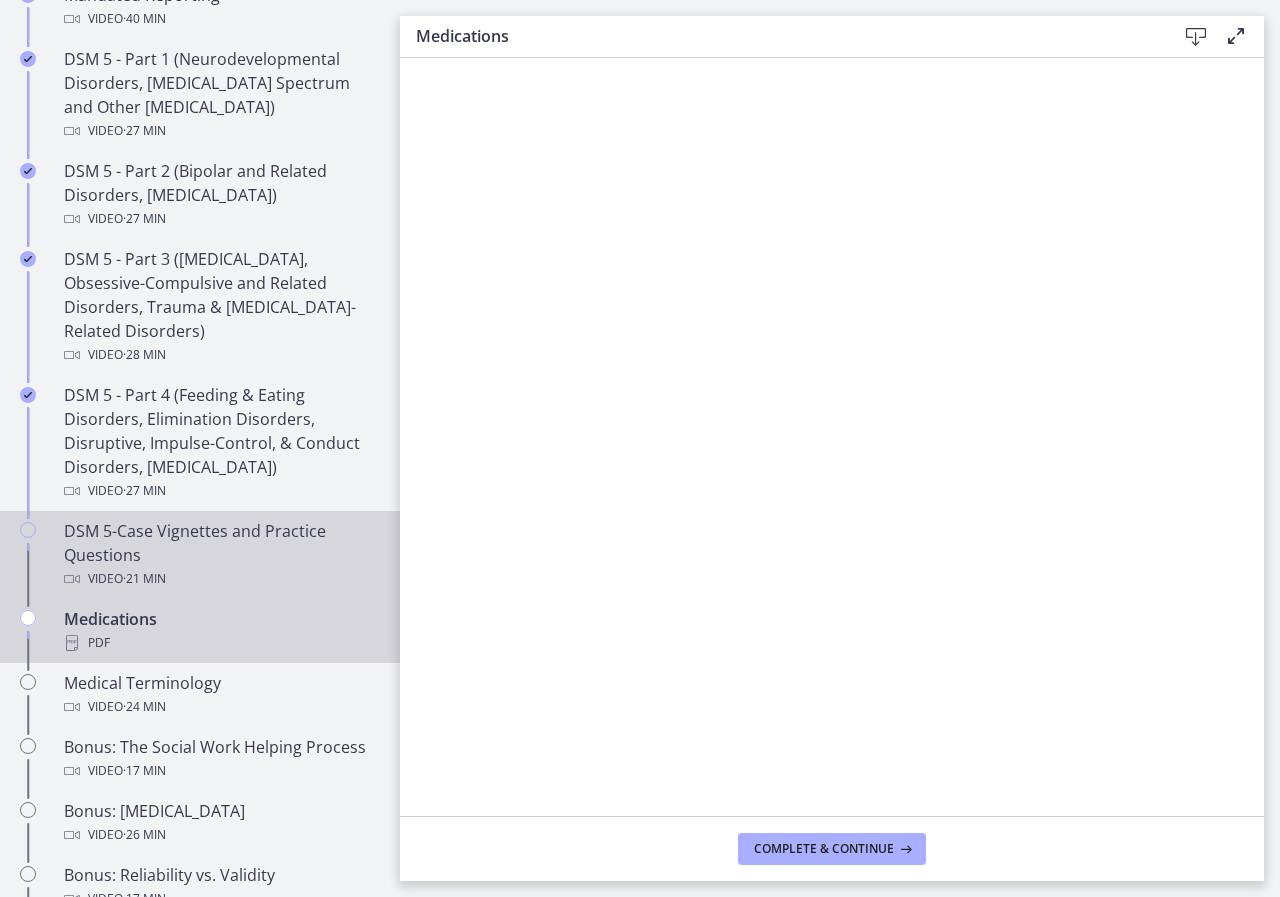 click on "Video
·  21 min" at bounding box center [220, 579] 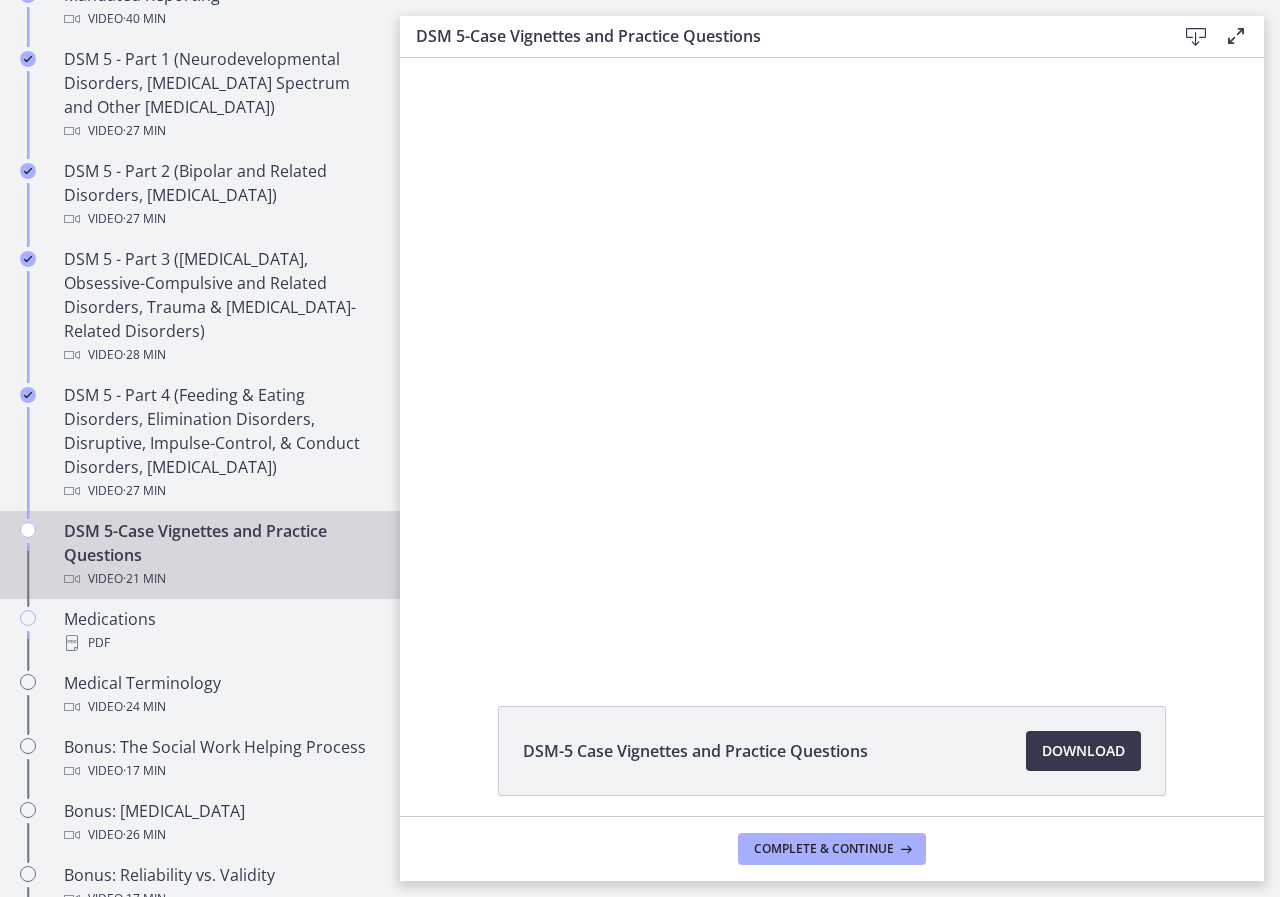scroll, scrollTop: 0, scrollLeft: 0, axis: both 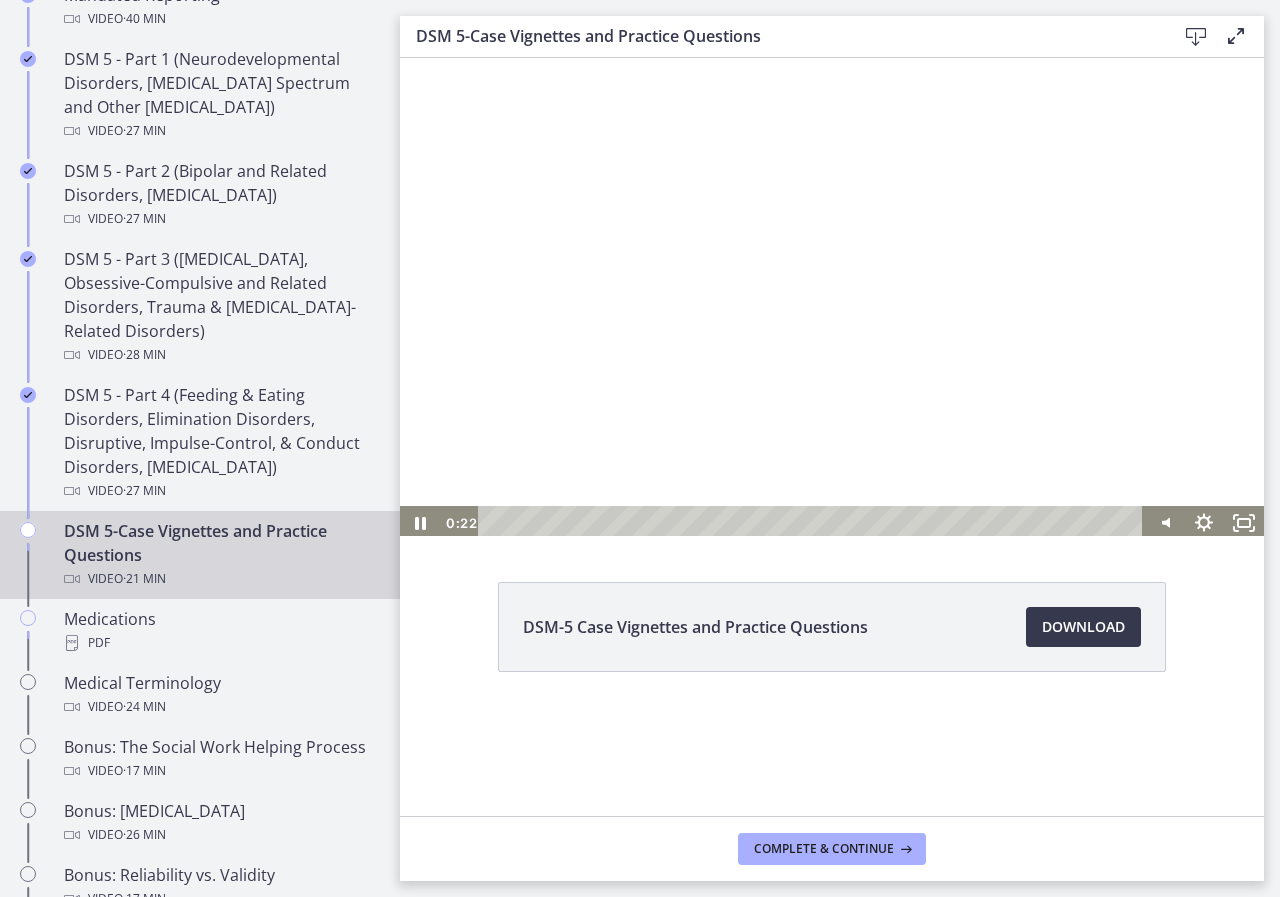 click at bounding box center (832, 297) 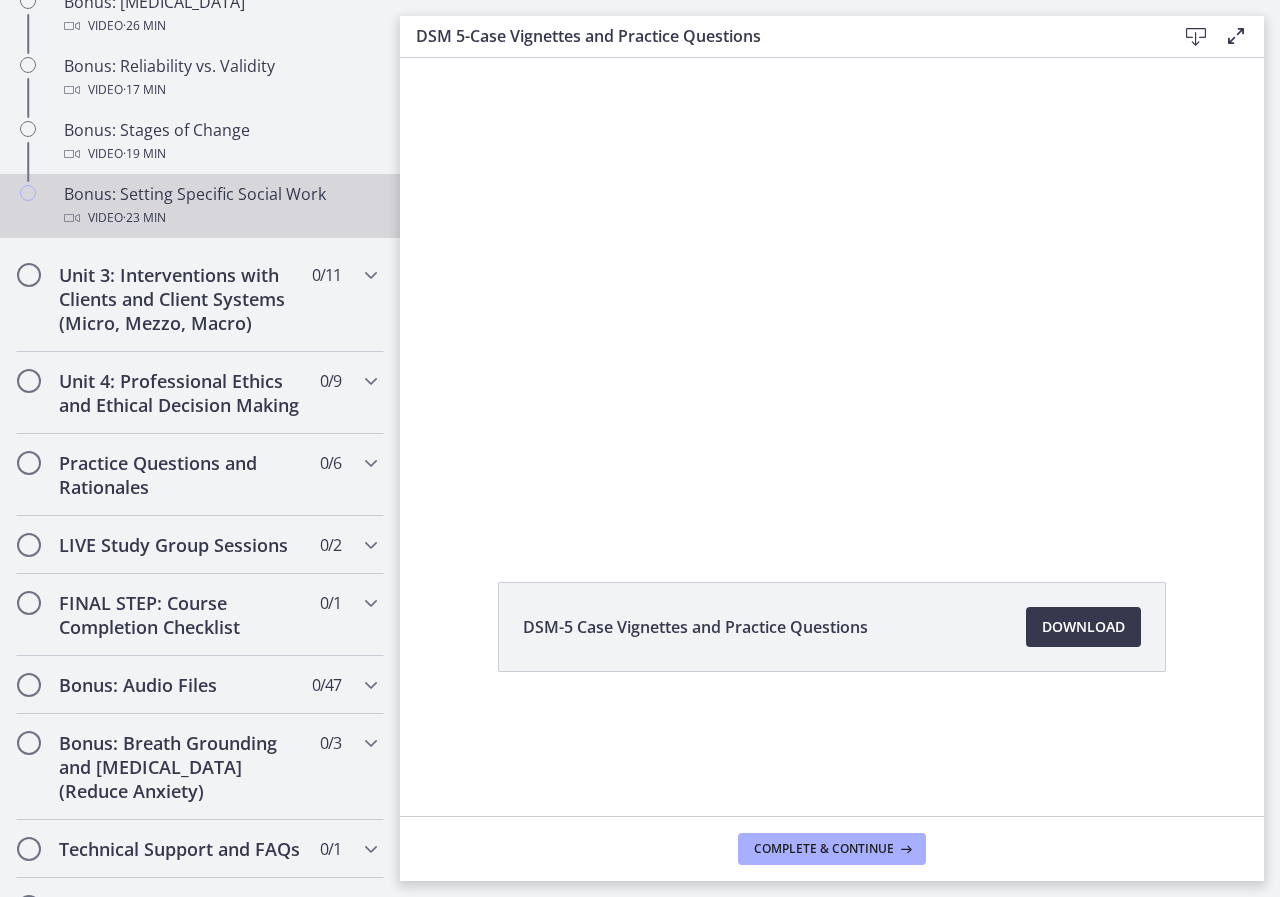 scroll, scrollTop: 1844, scrollLeft: 0, axis: vertical 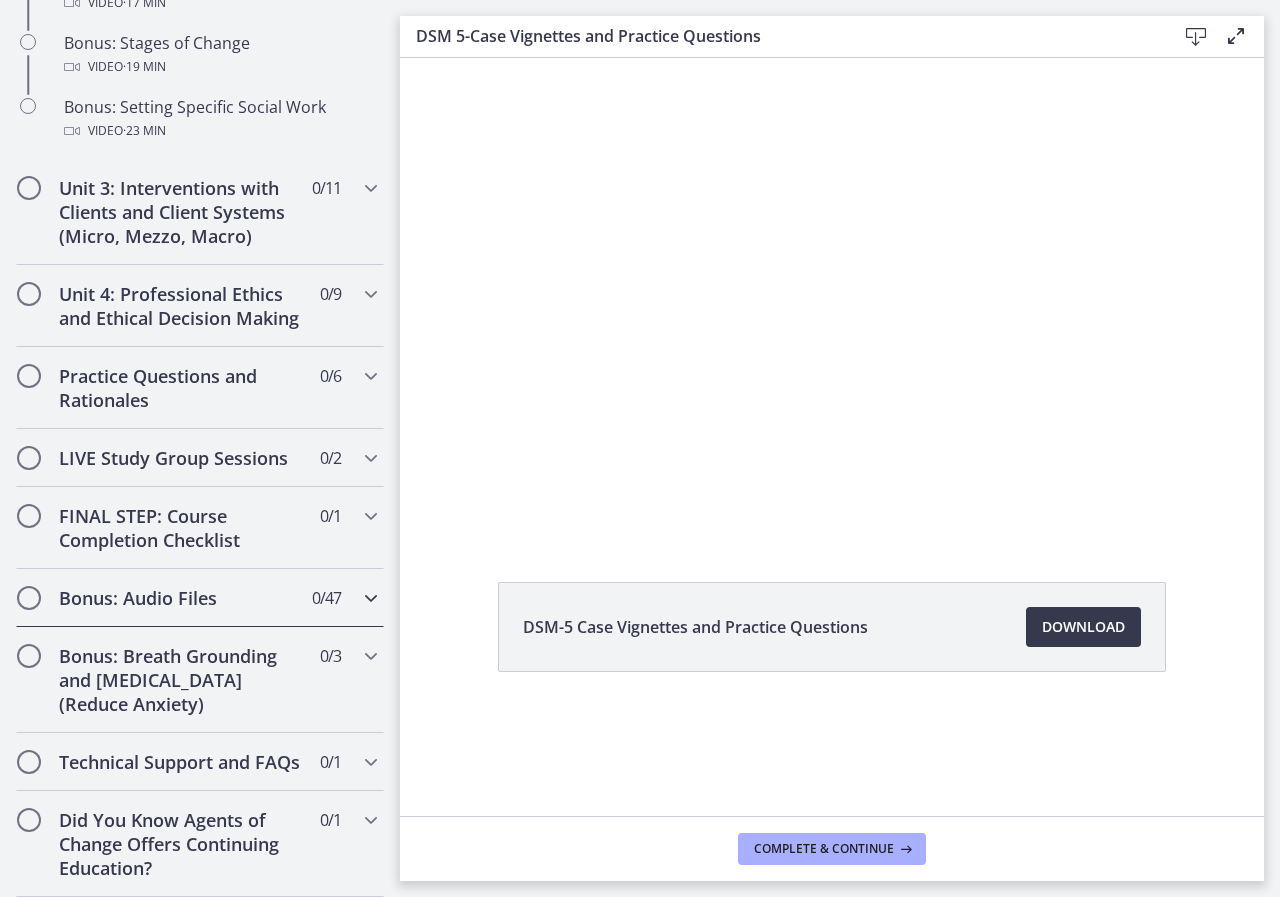 click at bounding box center (371, 598) 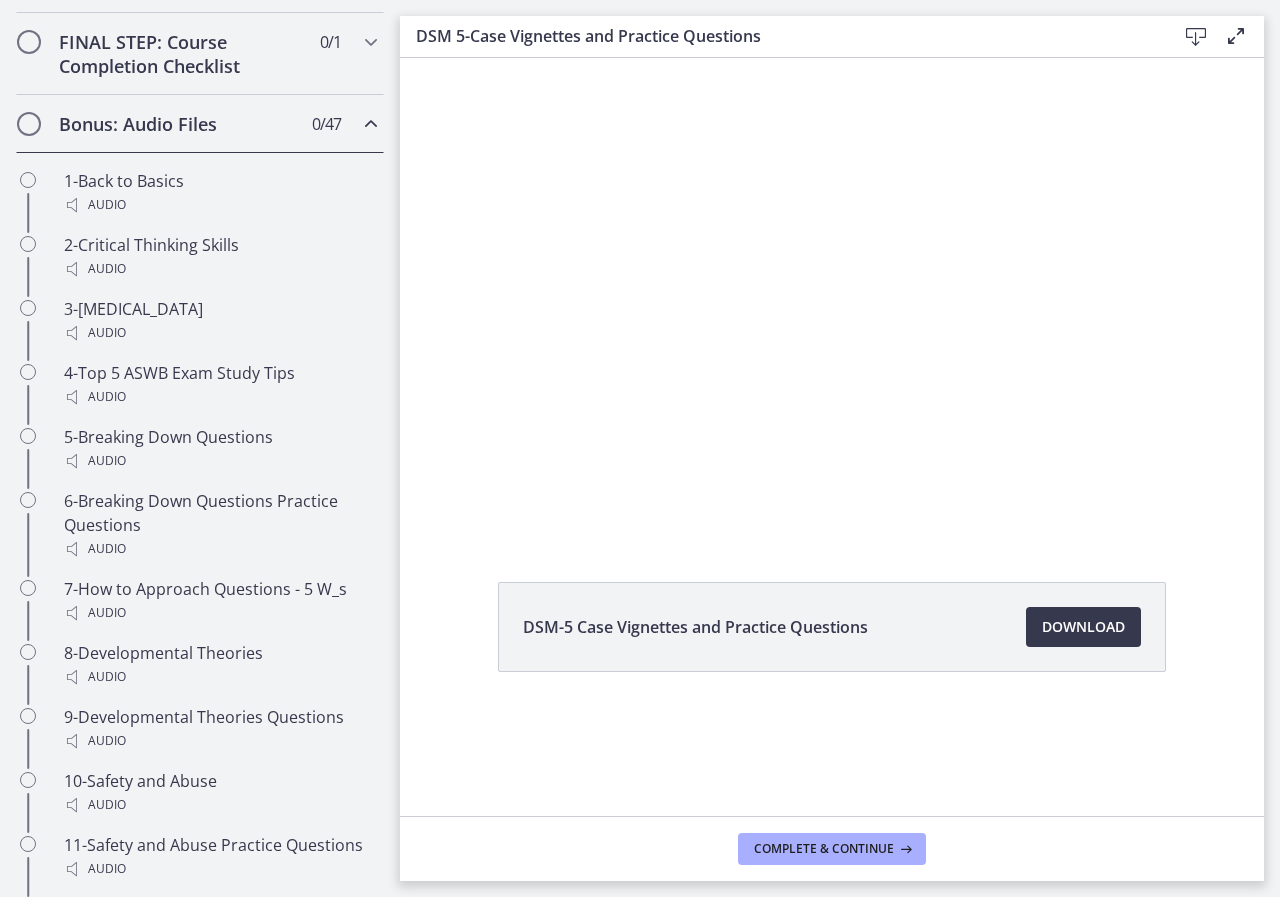 scroll, scrollTop: 844, scrollLeft: 0, axis: vertical 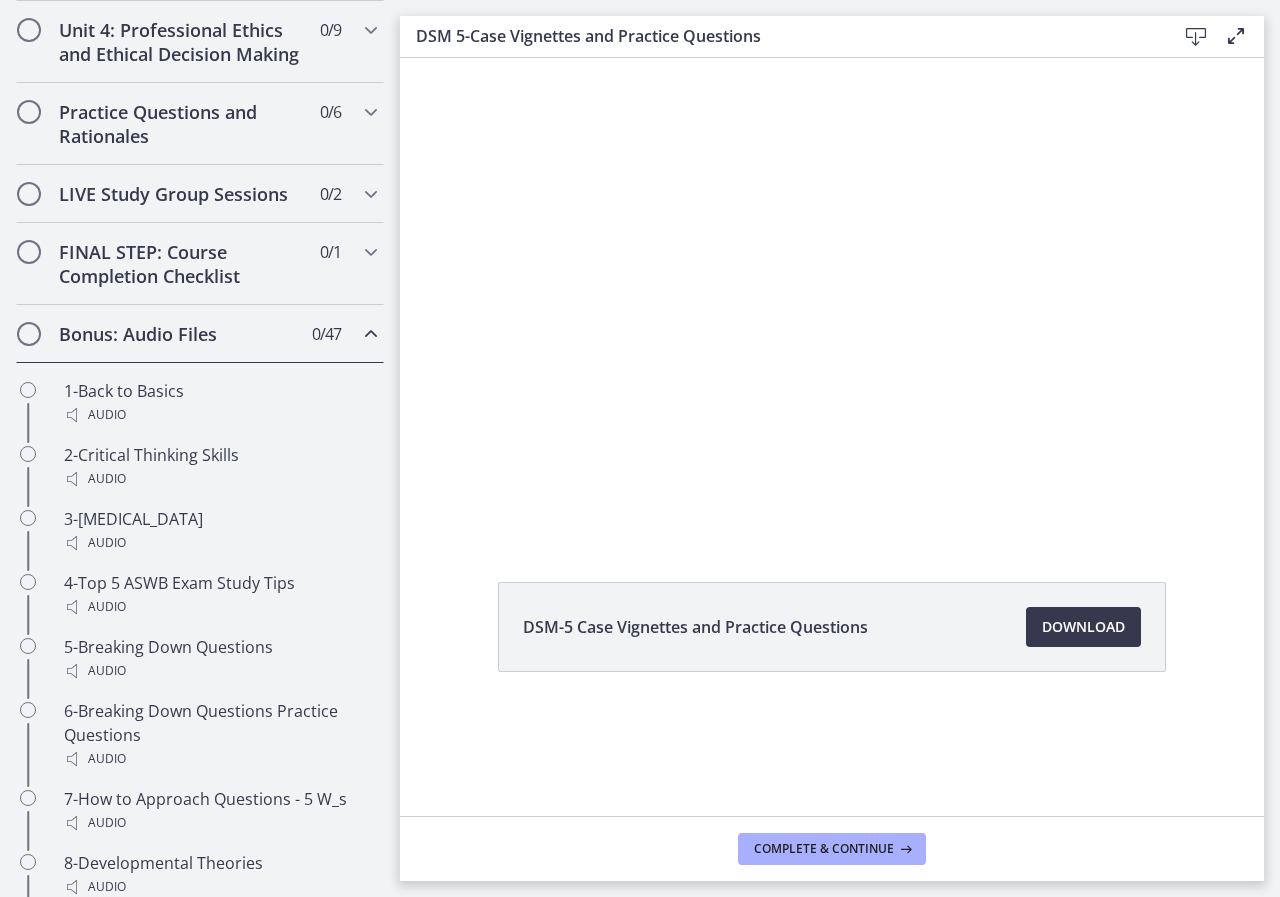 click at bounding box center (371, 334) 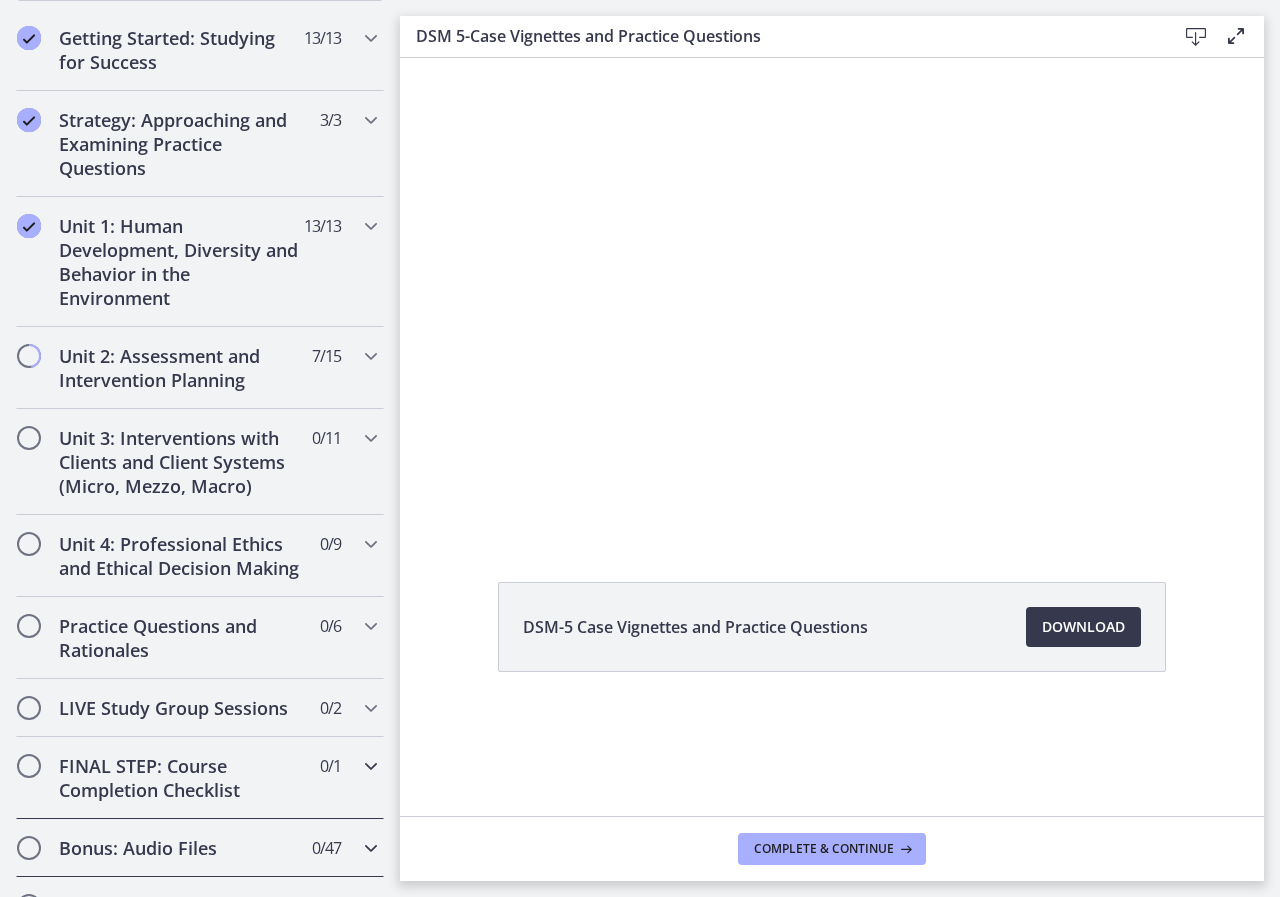 scroll, scrollTop: 328, scrollLeft: 0, axis: vertical 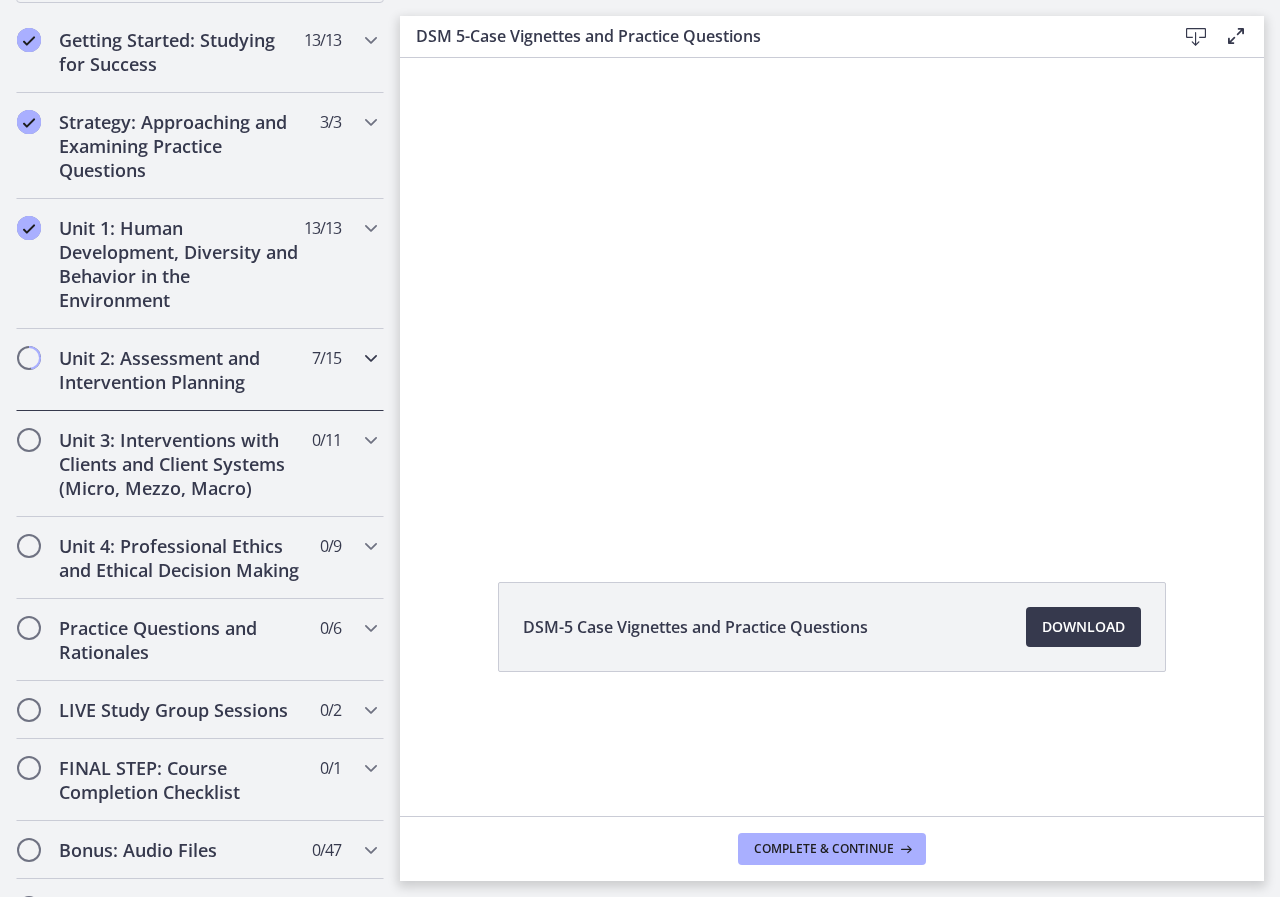 click at bounding box center [371, 358] 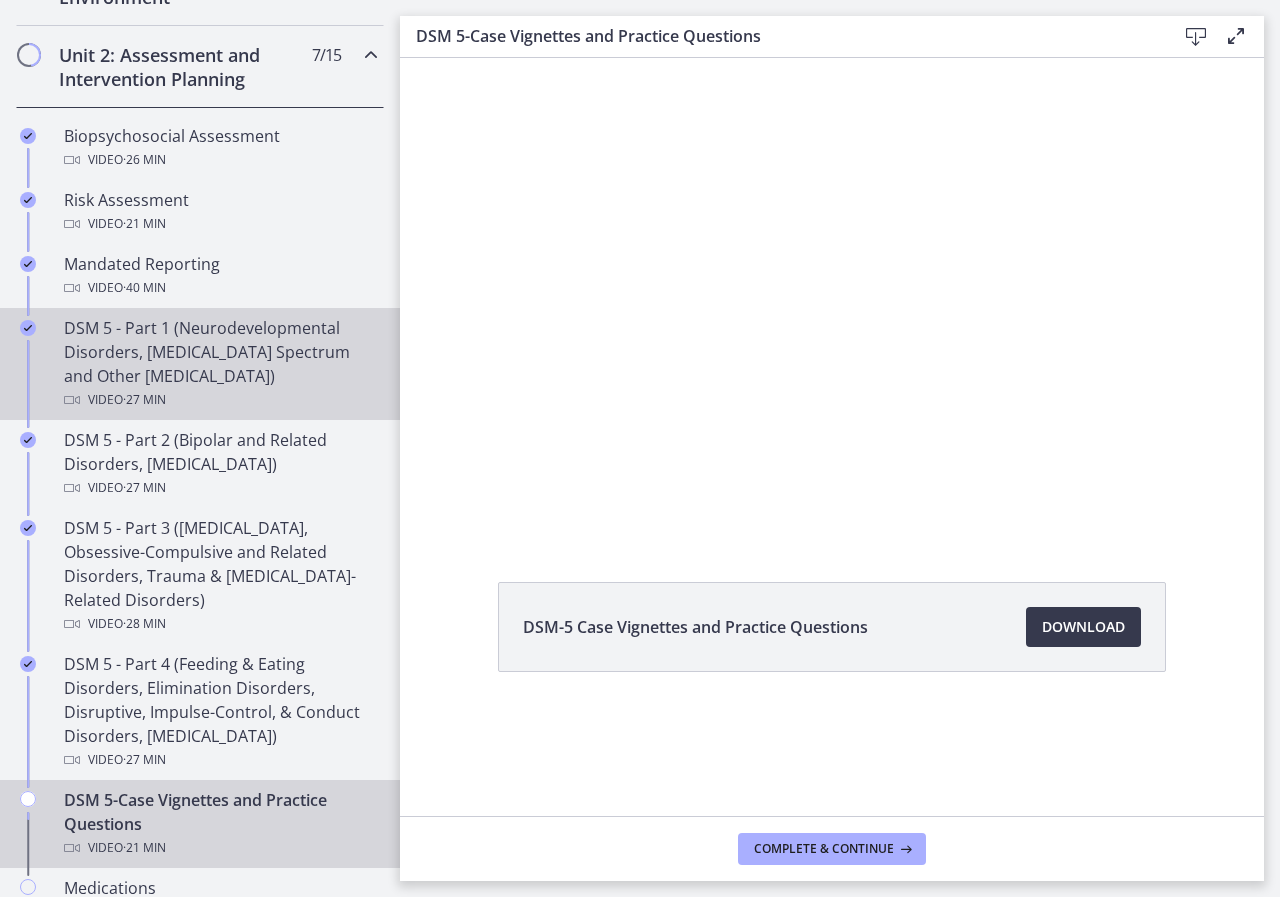scroll, scrollTop: 828, scrollLeft: 0, axis: vertical 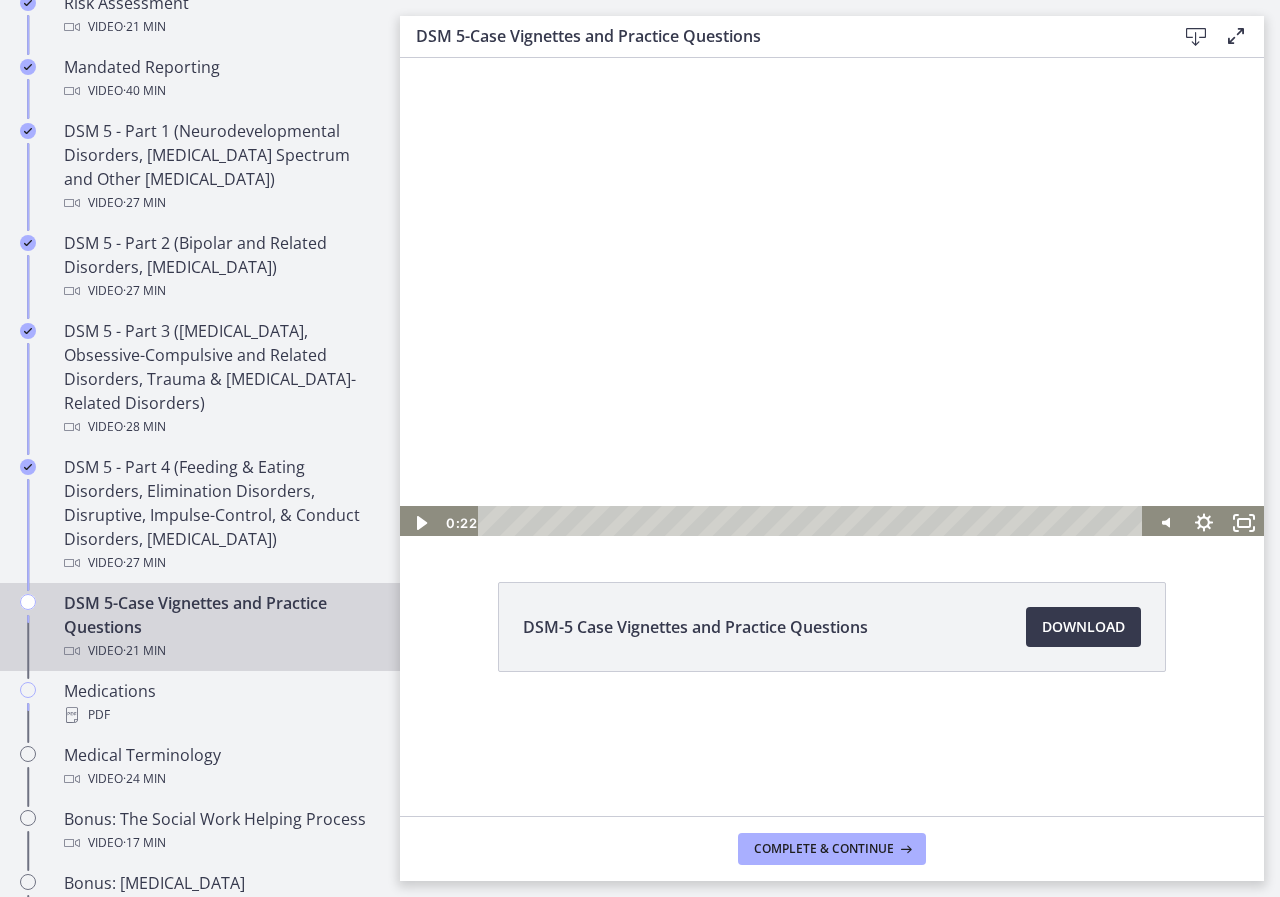 click at bounding box center [832, 297] 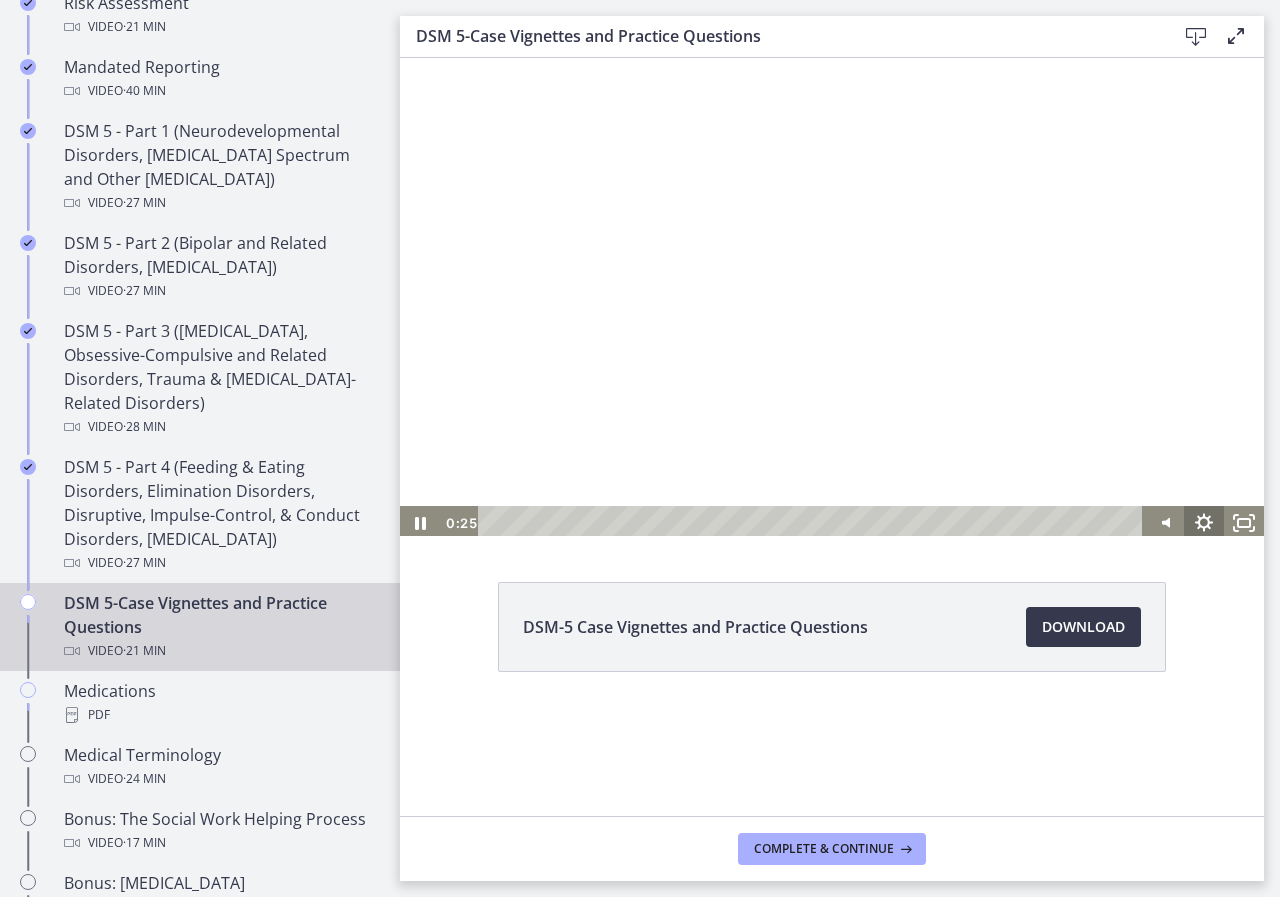 click 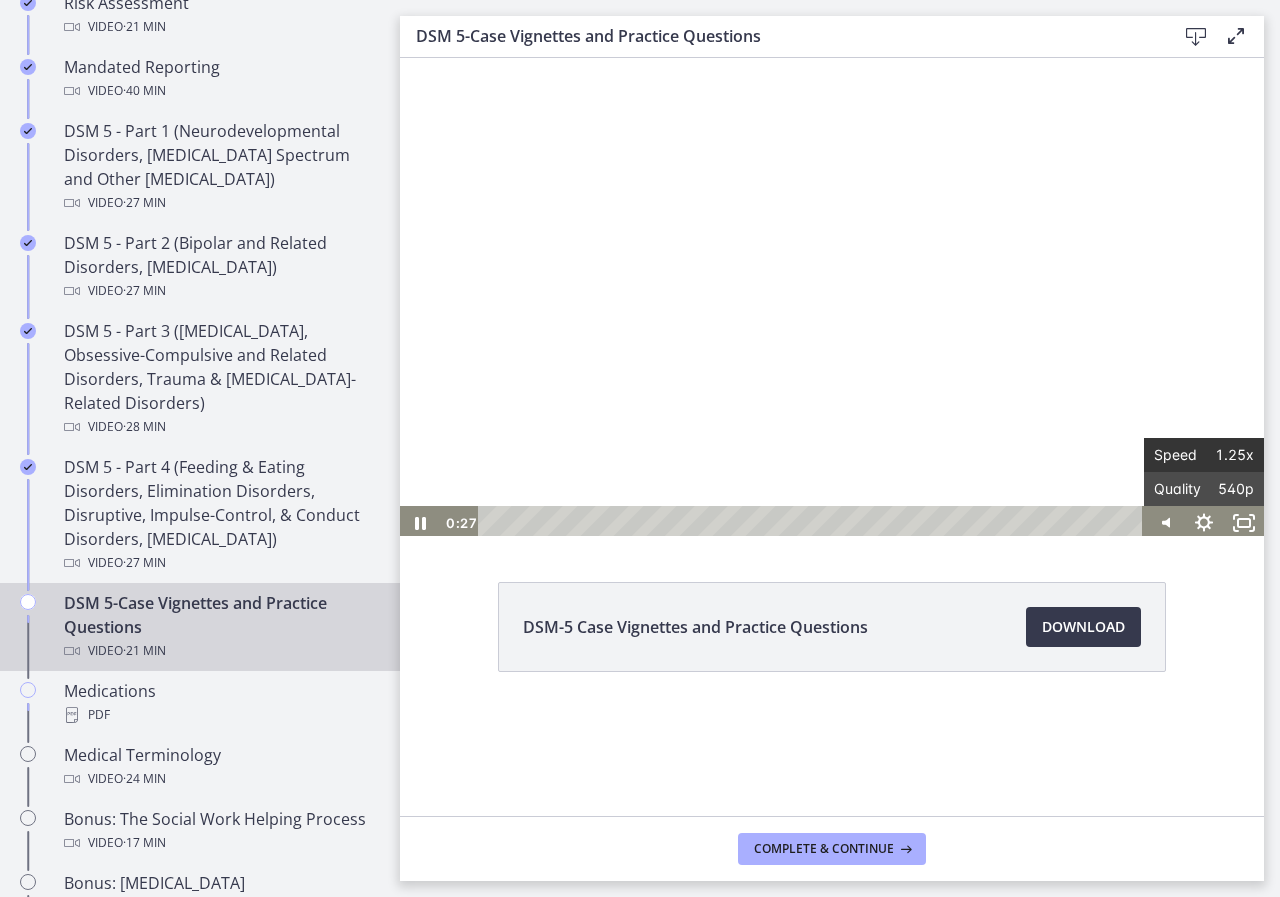 click on "1.25x" at bounding box center [1229, 455] 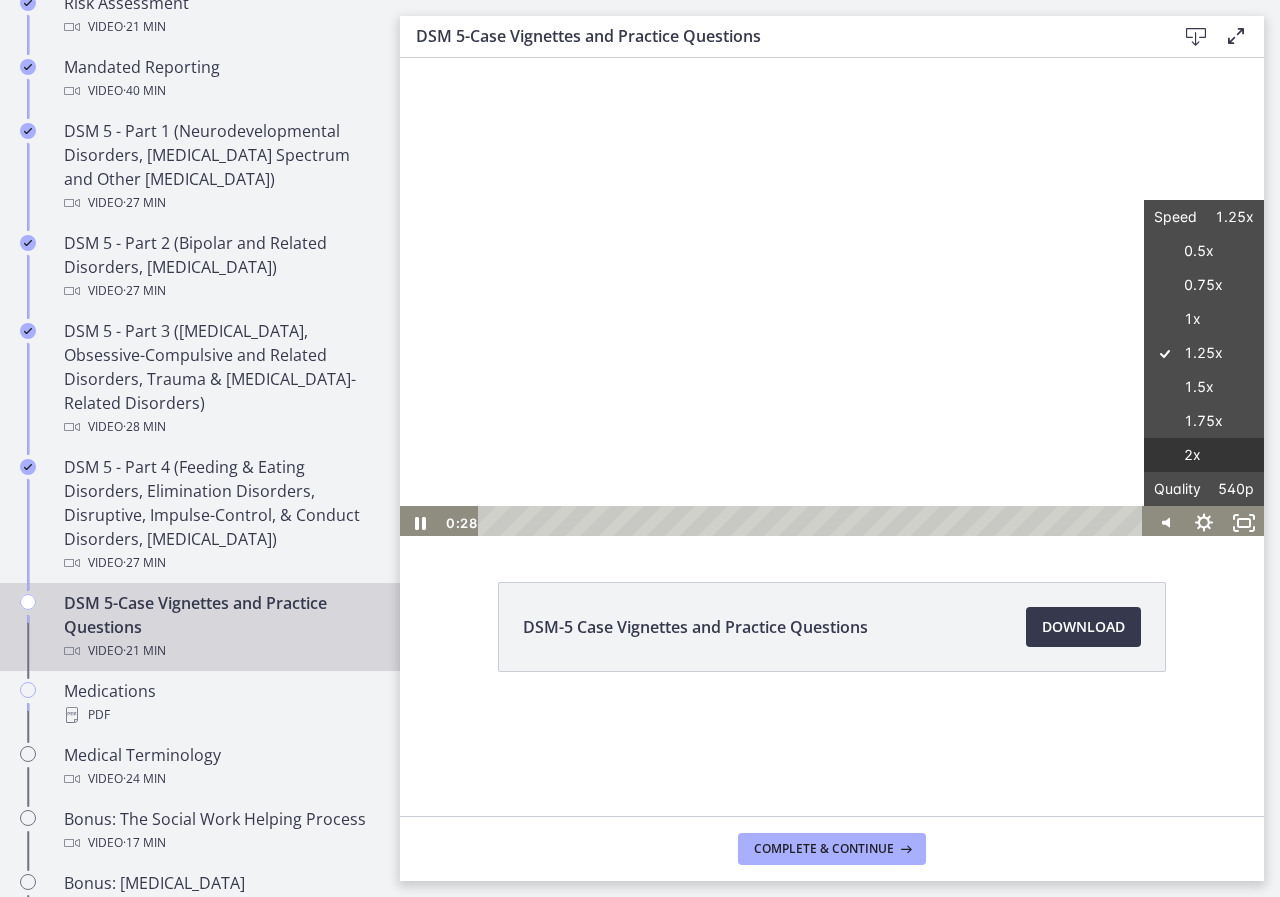 click on "2x" at bounding box center [1204, 455] 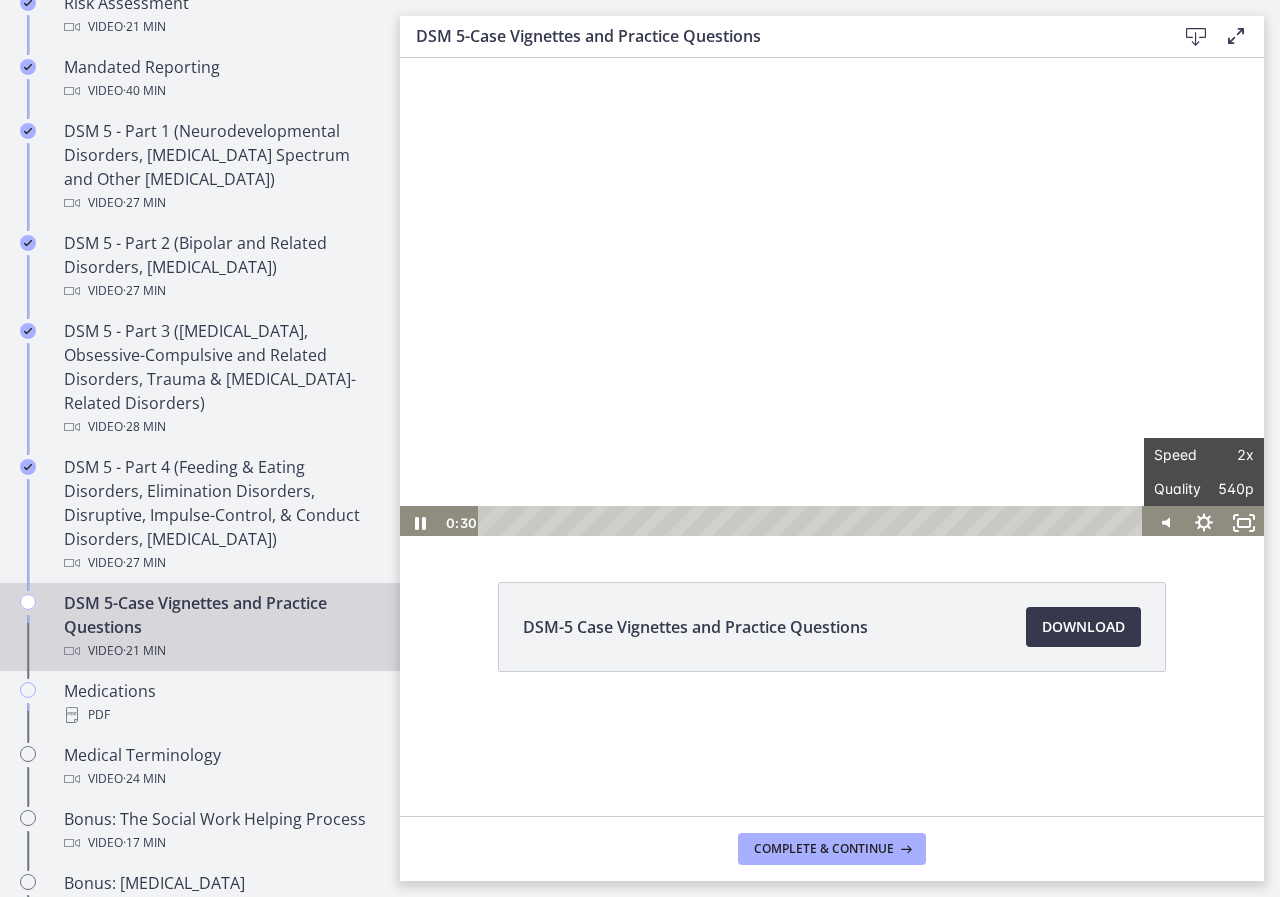 click on "DSM-5 Case Vignettes and Practice Questions
Download
Opens in a new window" at bounding box center [832, 675] 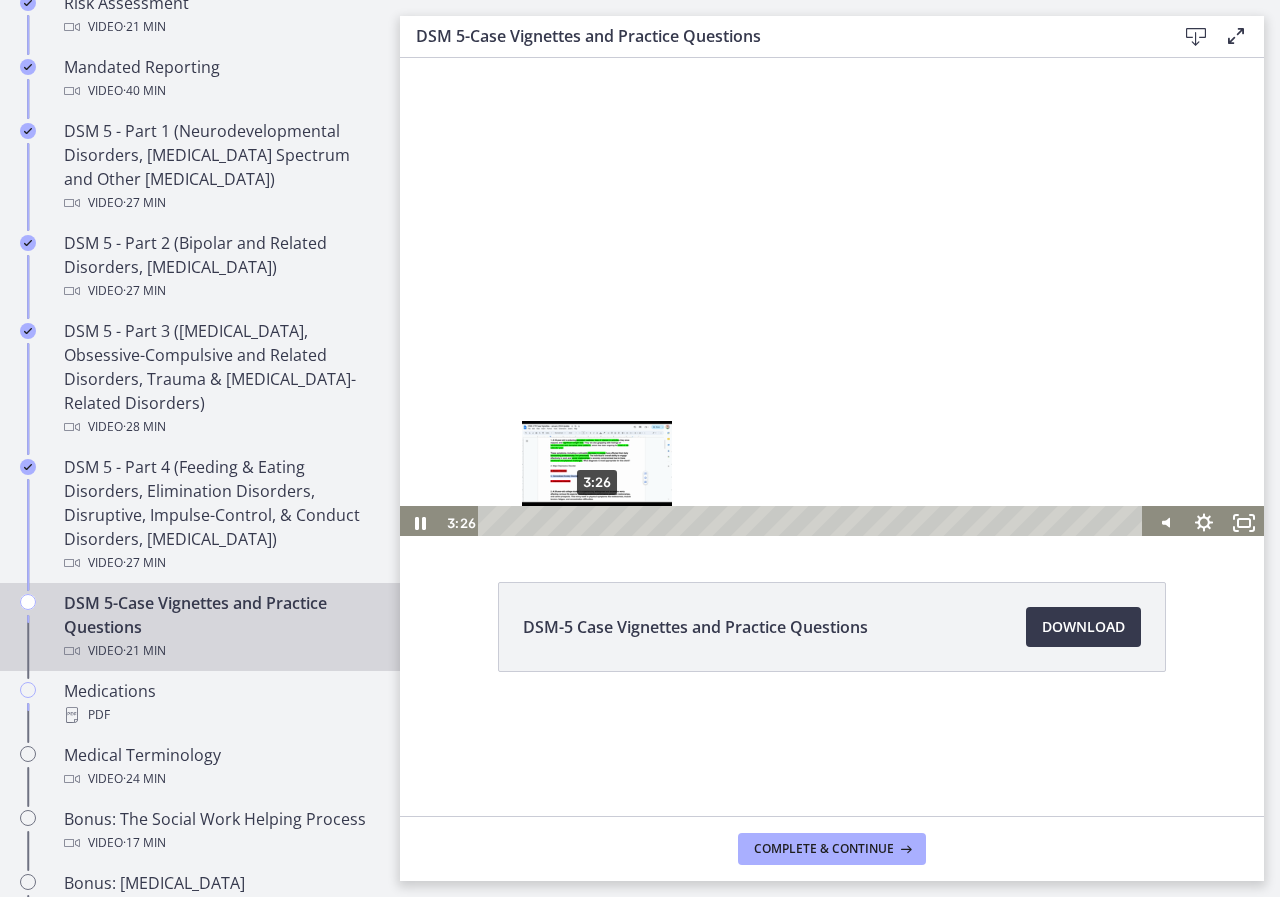 scroll, scrollTop: 4, scrollLeft: 0, axis: vertical 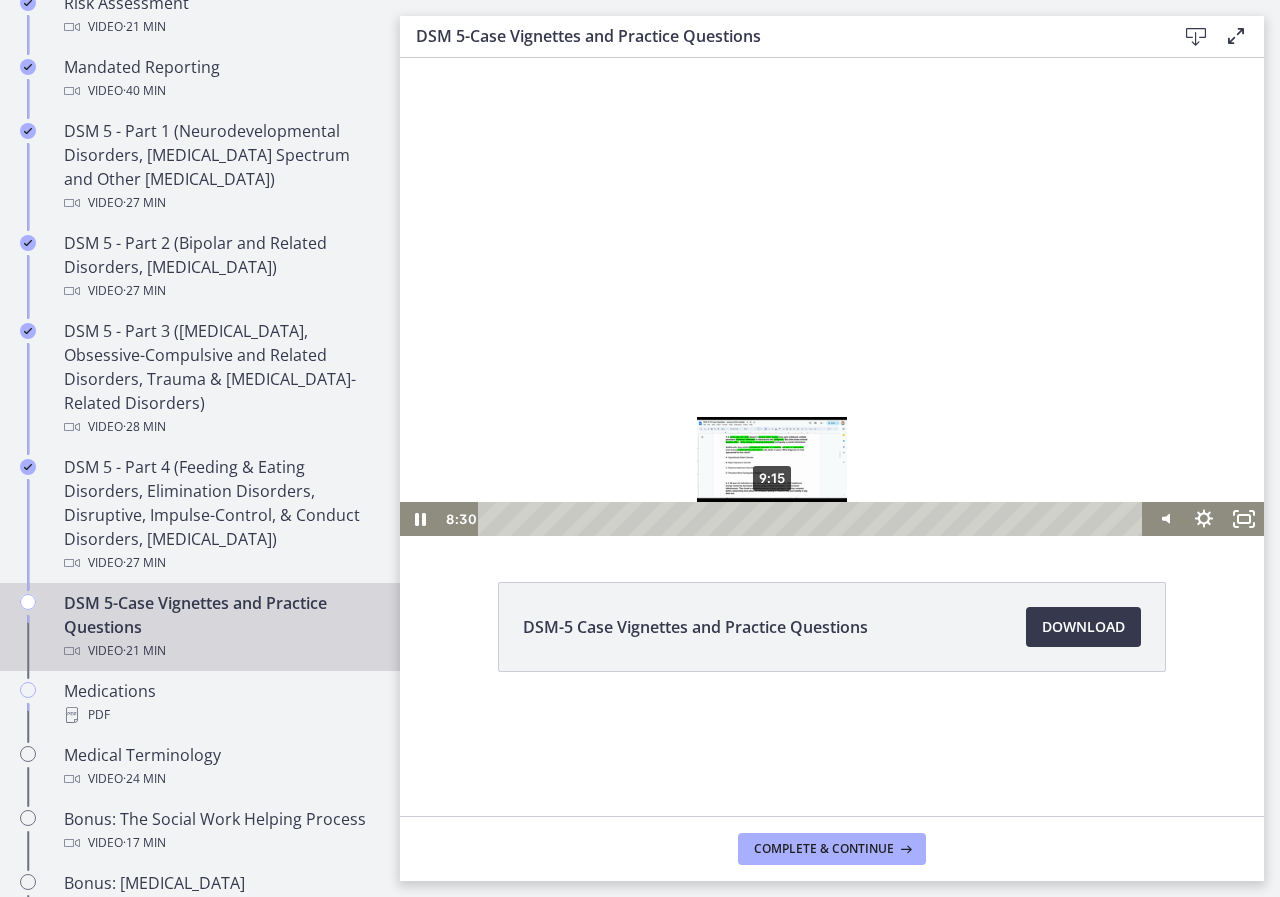click on "9:15" at bounding box center [813, 519] 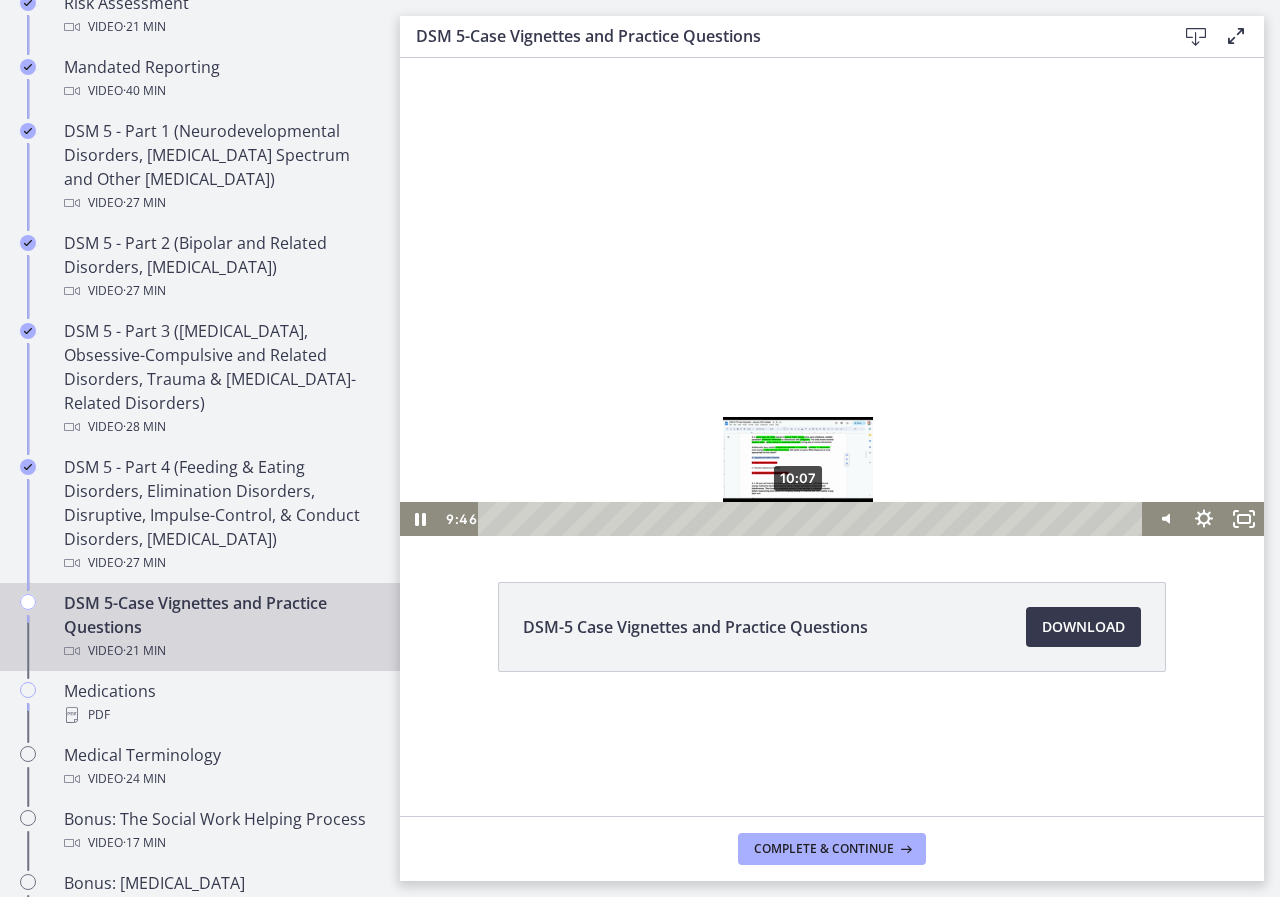 click on "10:07" at bounding box center [813, 519] 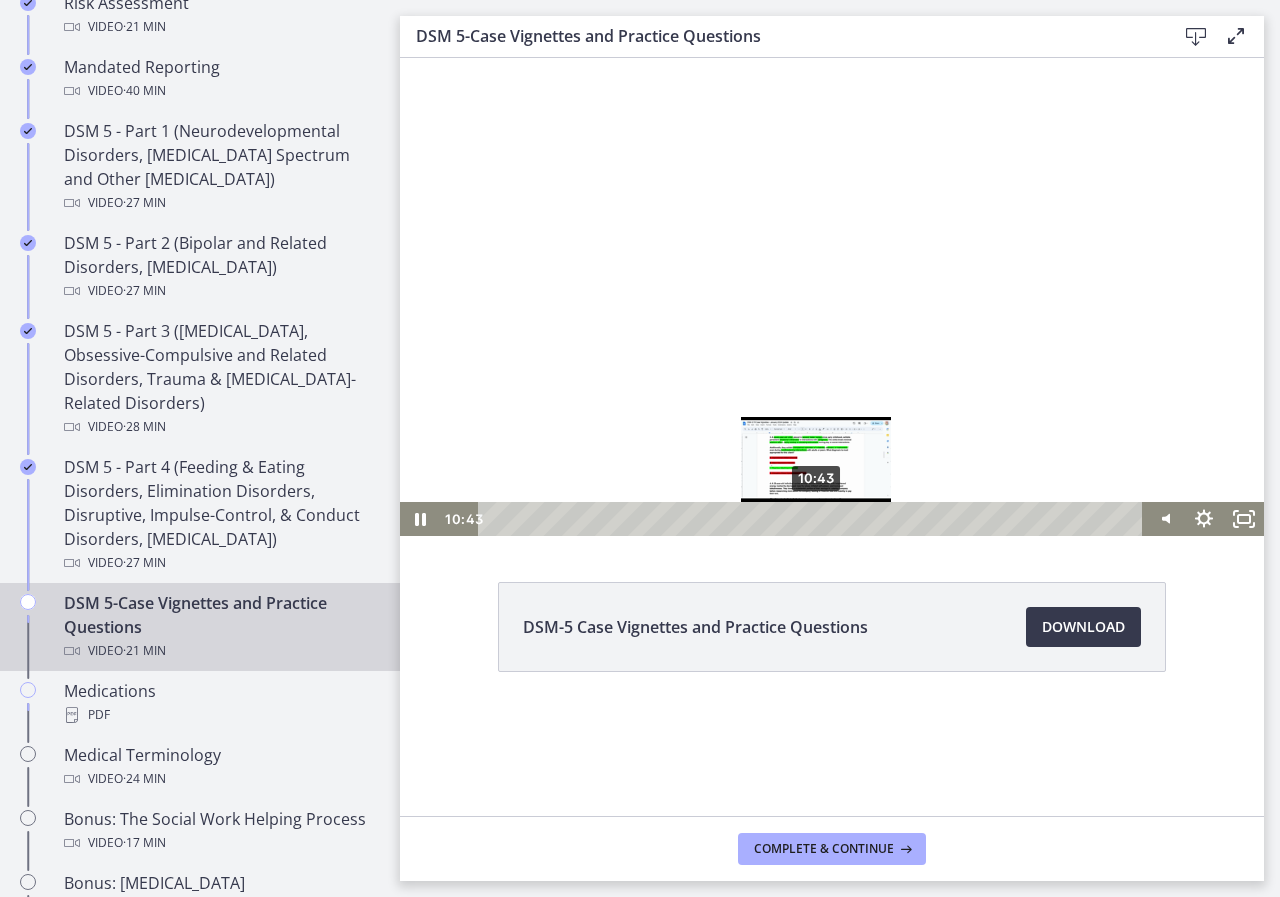click on "10:43" at bounding box center [813, 519] 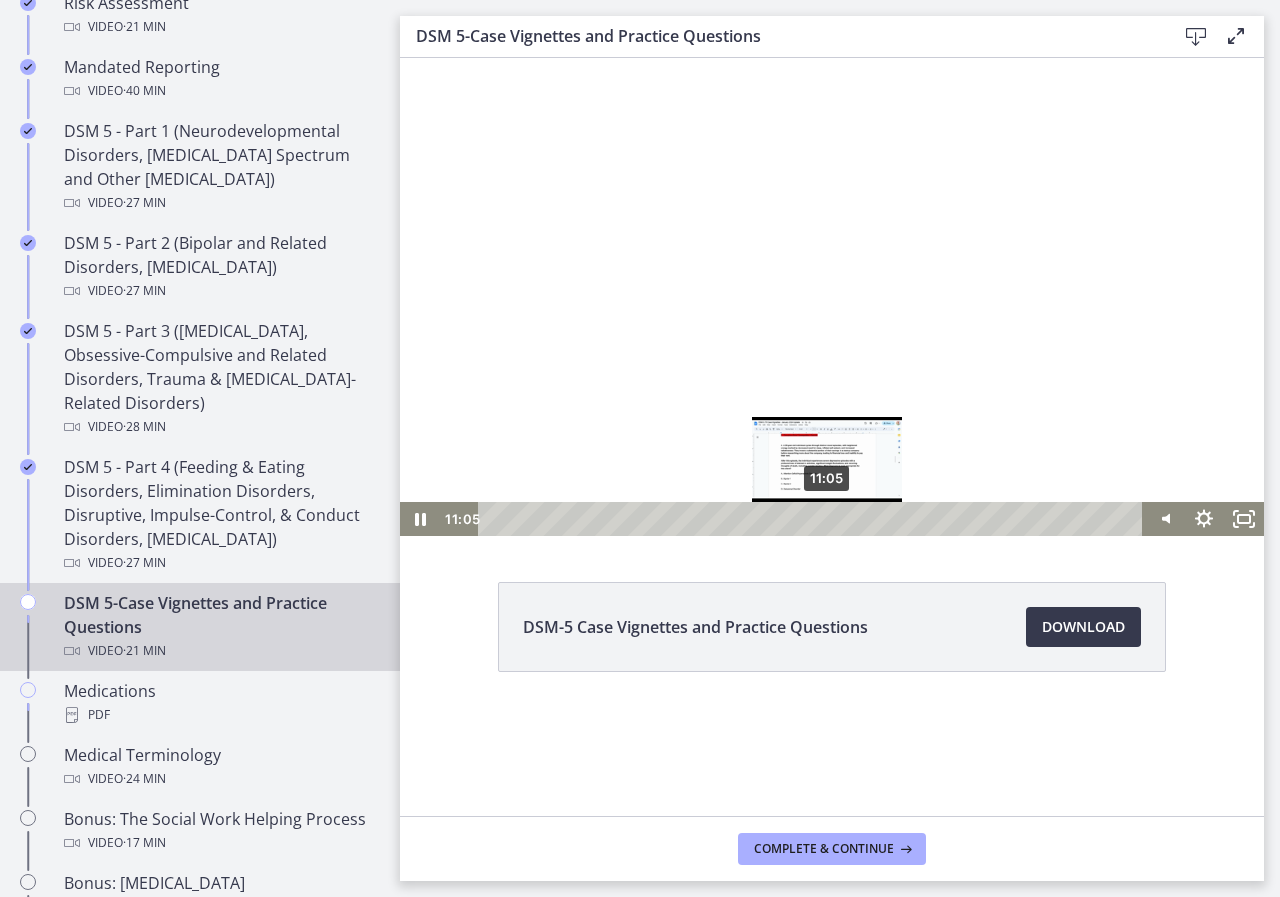 click on "11:05" at bounding box center [813, 519] 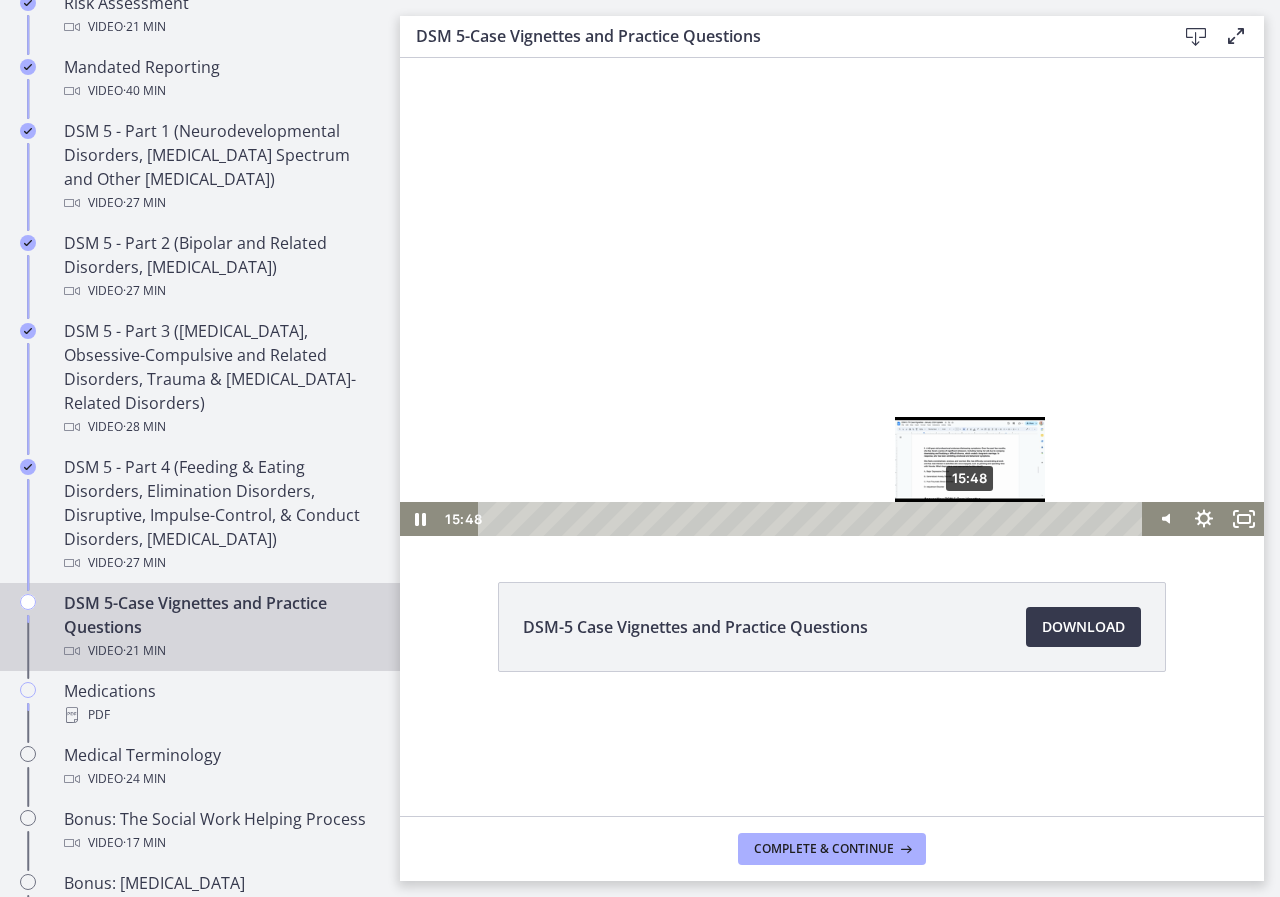 click on "15:48" at bounding box center [813, 519] 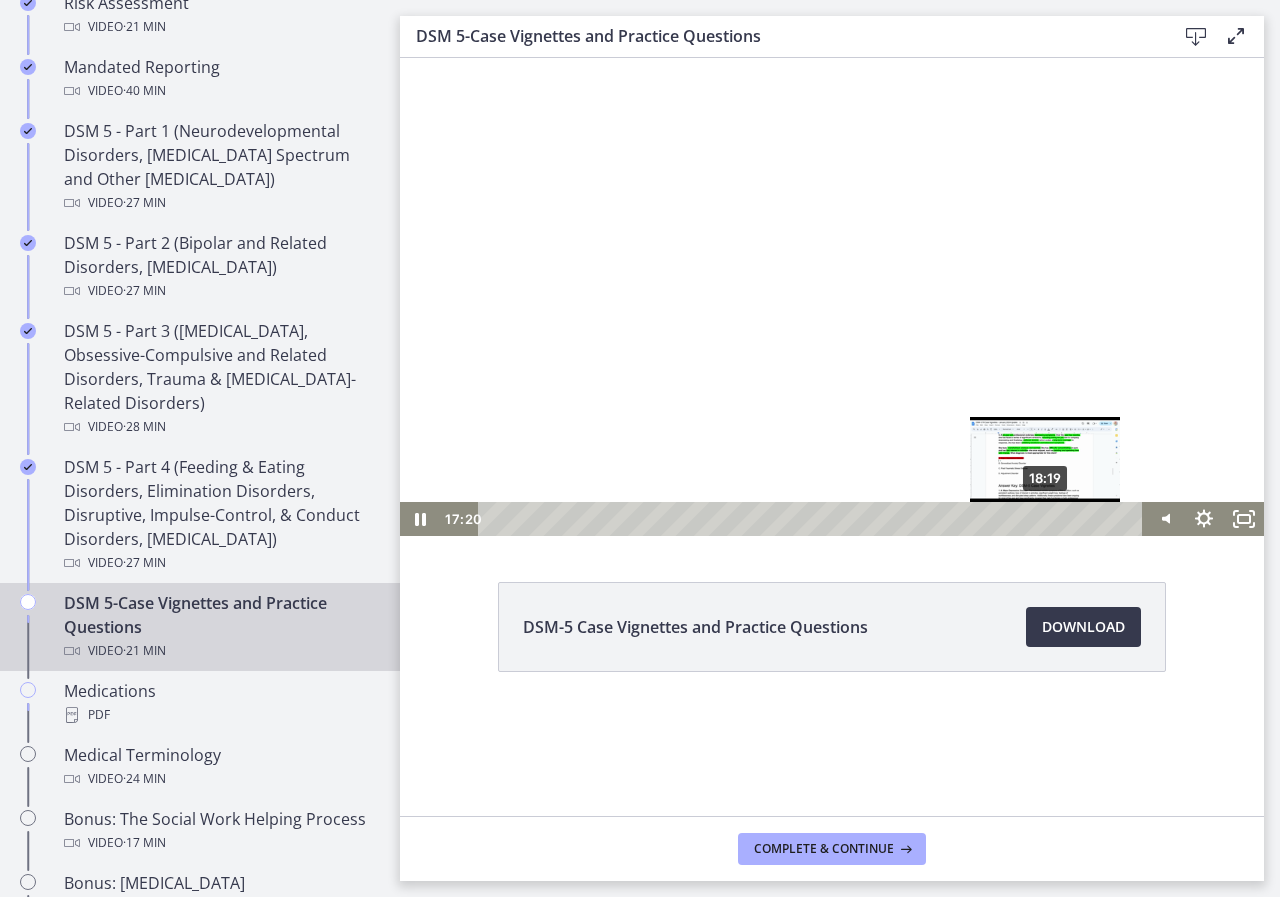 click on "18:19" at bounding box center [813, 519] 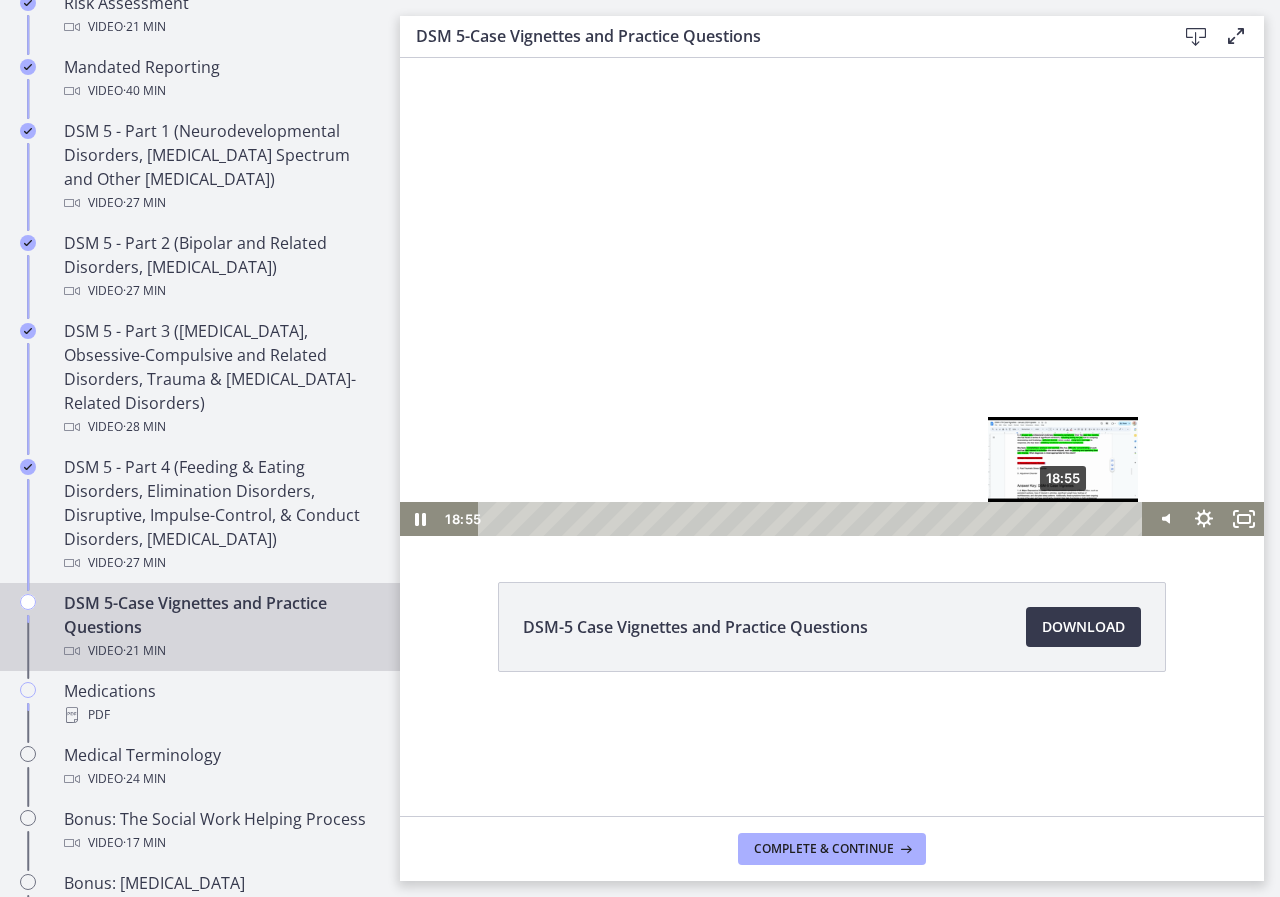 click on "18:55" at bounding box center (813, 519) 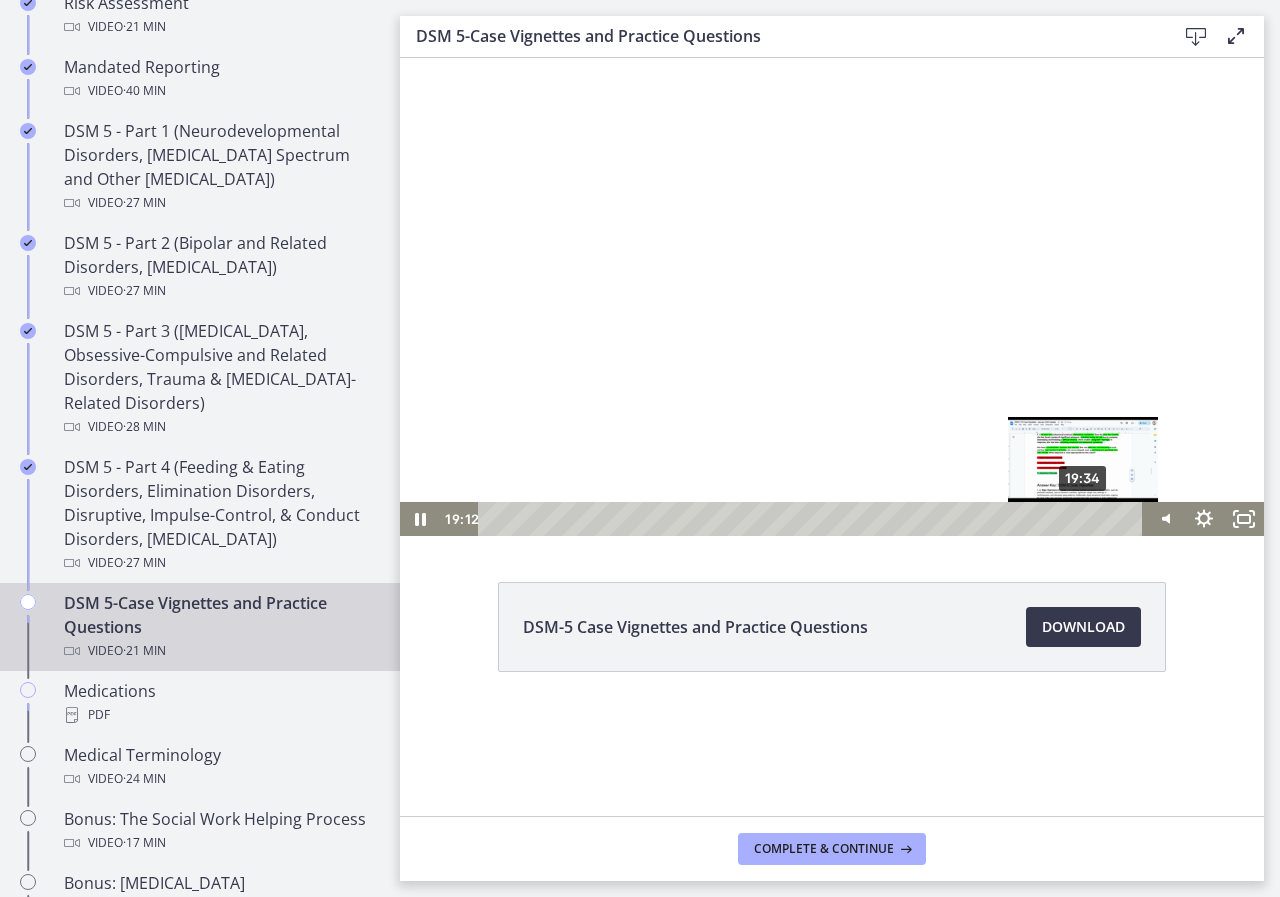 click on "19:34" at bounding box center [813, 519] 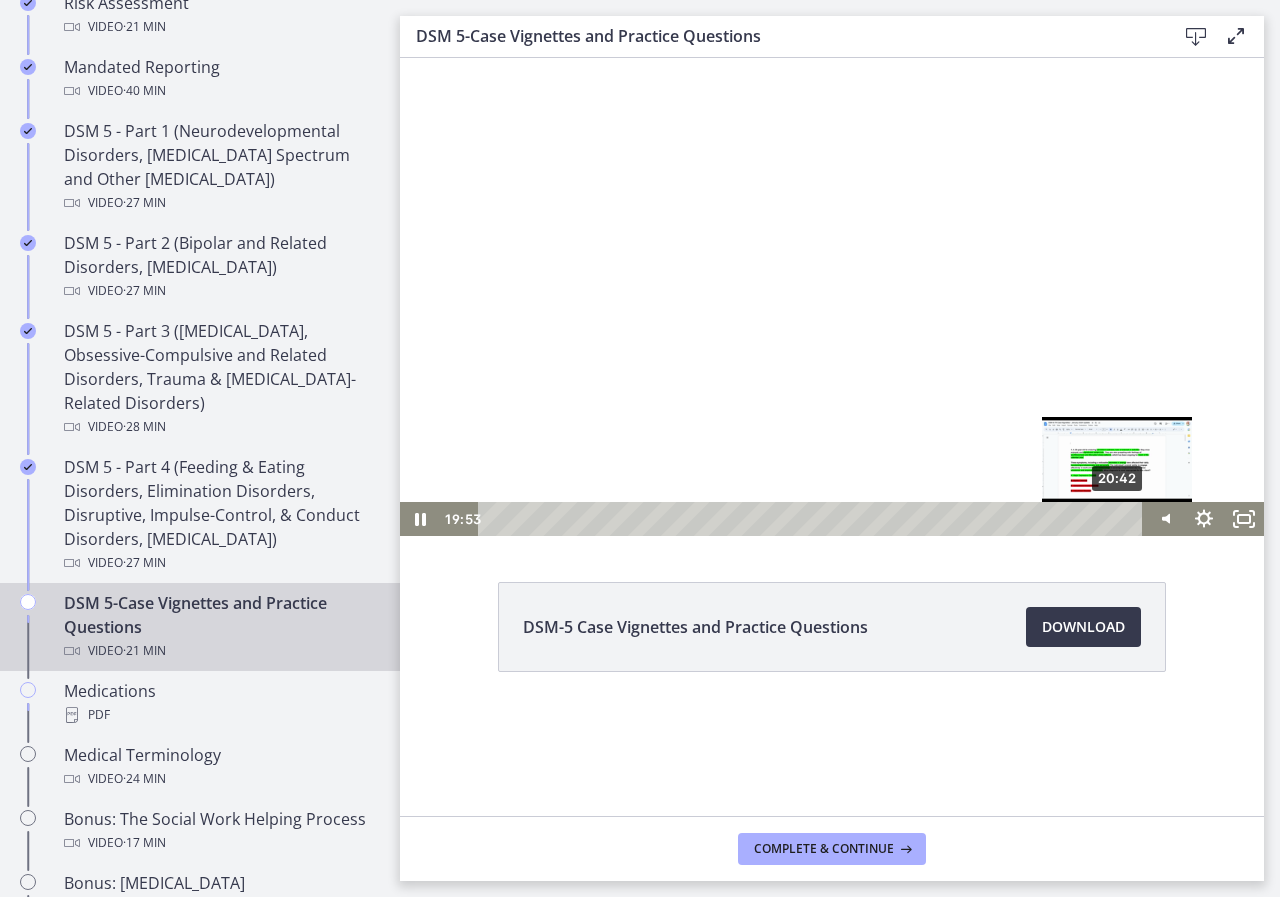 click on "20:42" at bounding box center (813, 519) 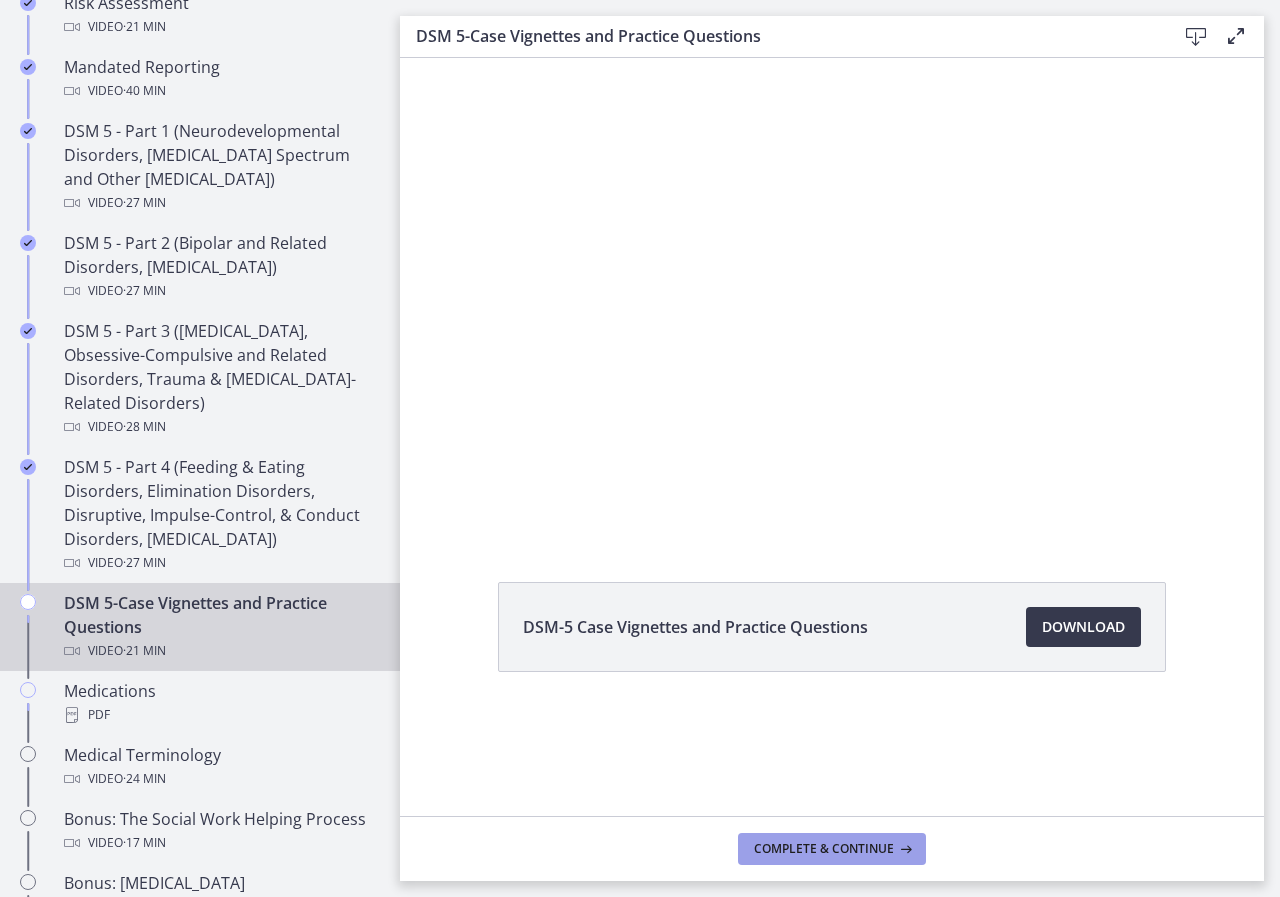 click on "Complete & continue" at bounding box center [824, 849] 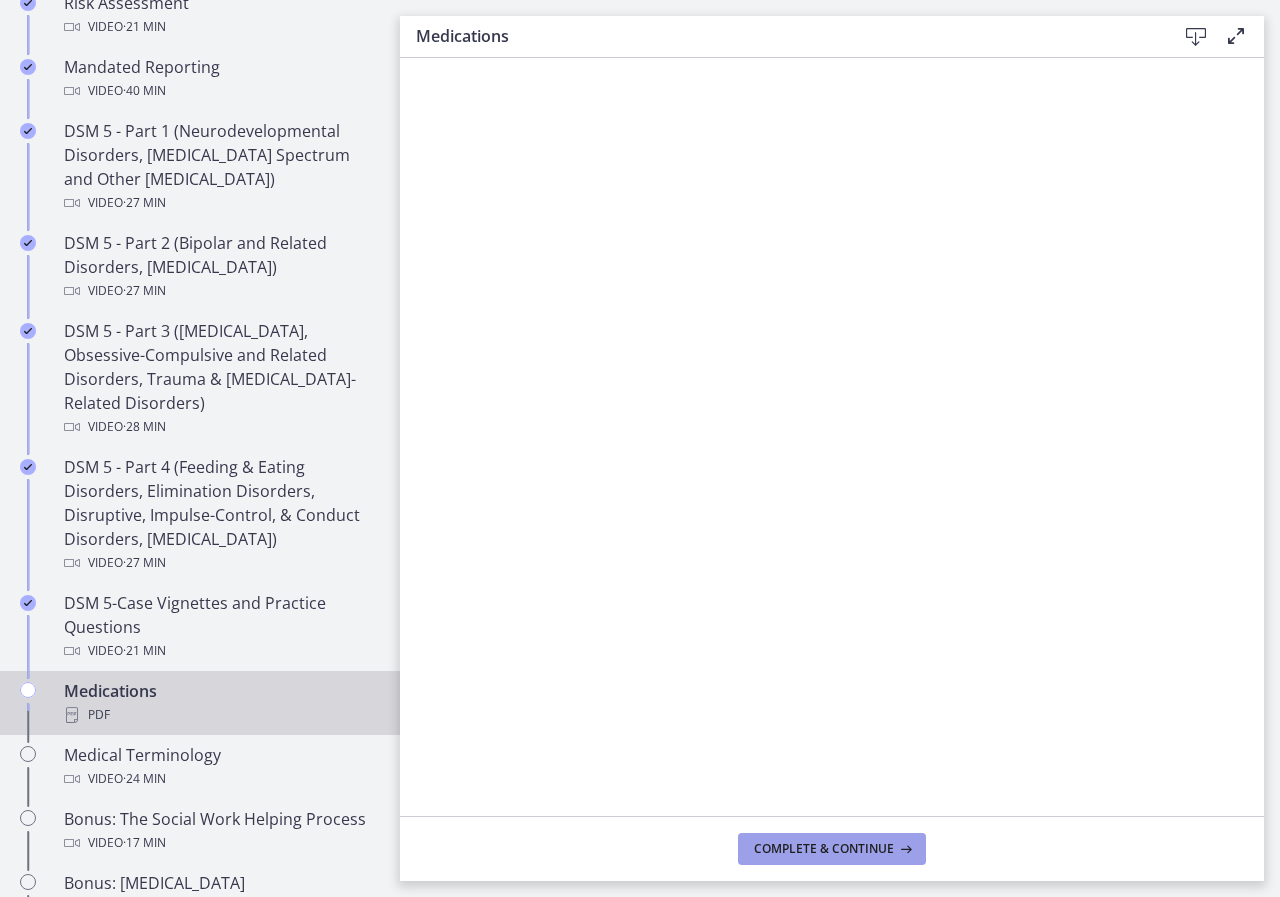 click on "Complete & continue" at bounding box center (832, 849) 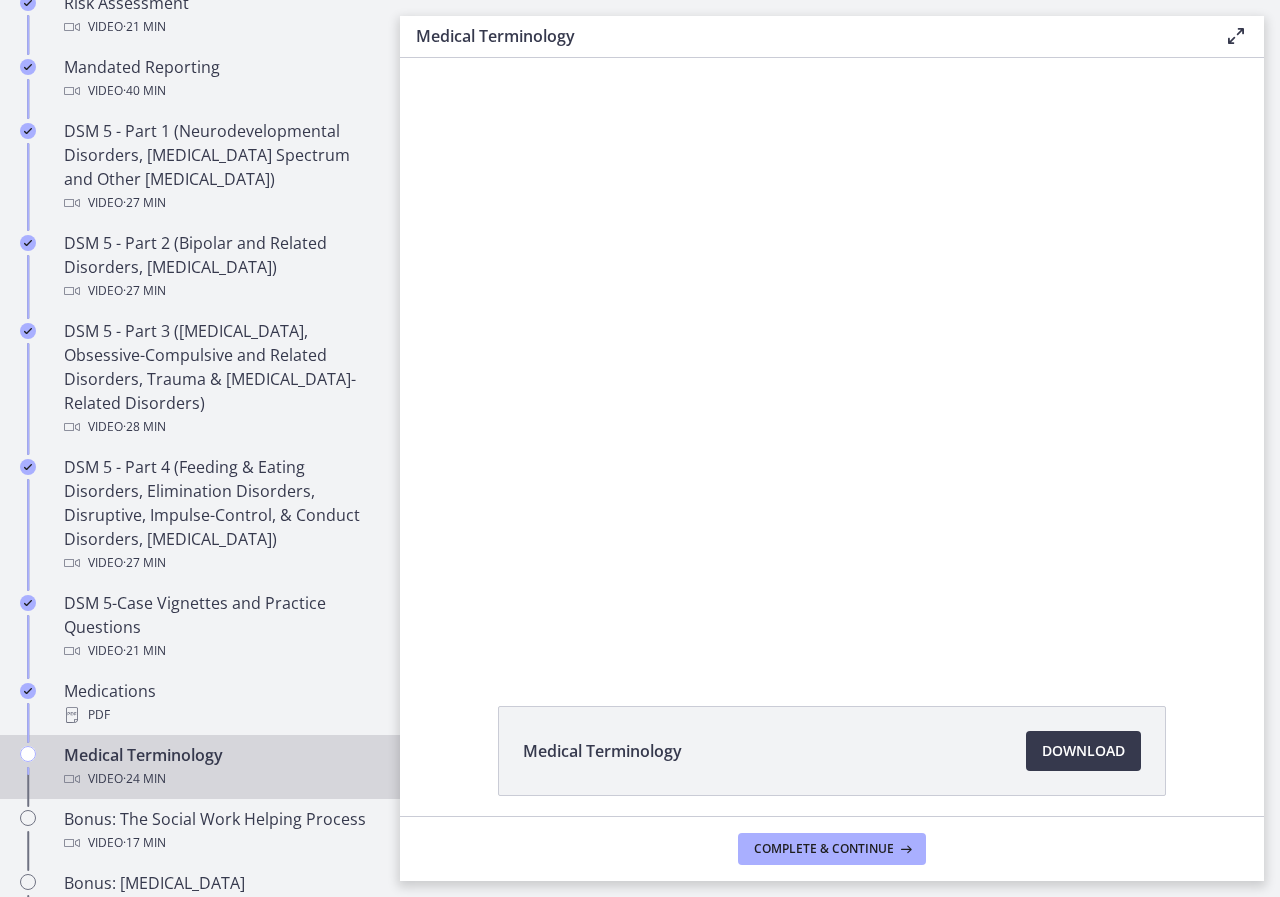 scroll, scrollTop: 0, scrollLeft: 0, axis: both 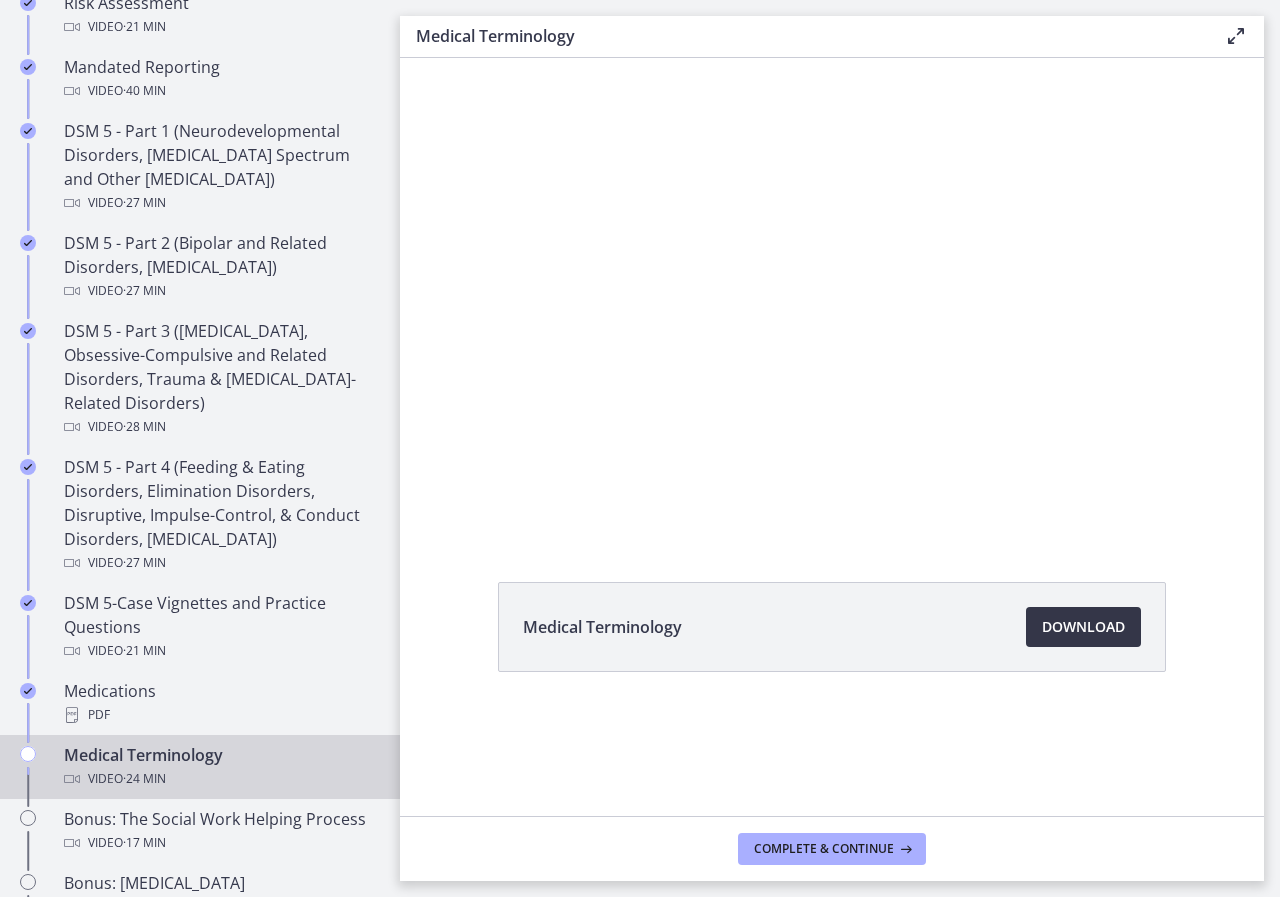 click on "Download
Opens in a new window" at bounding box center [1083, 627] 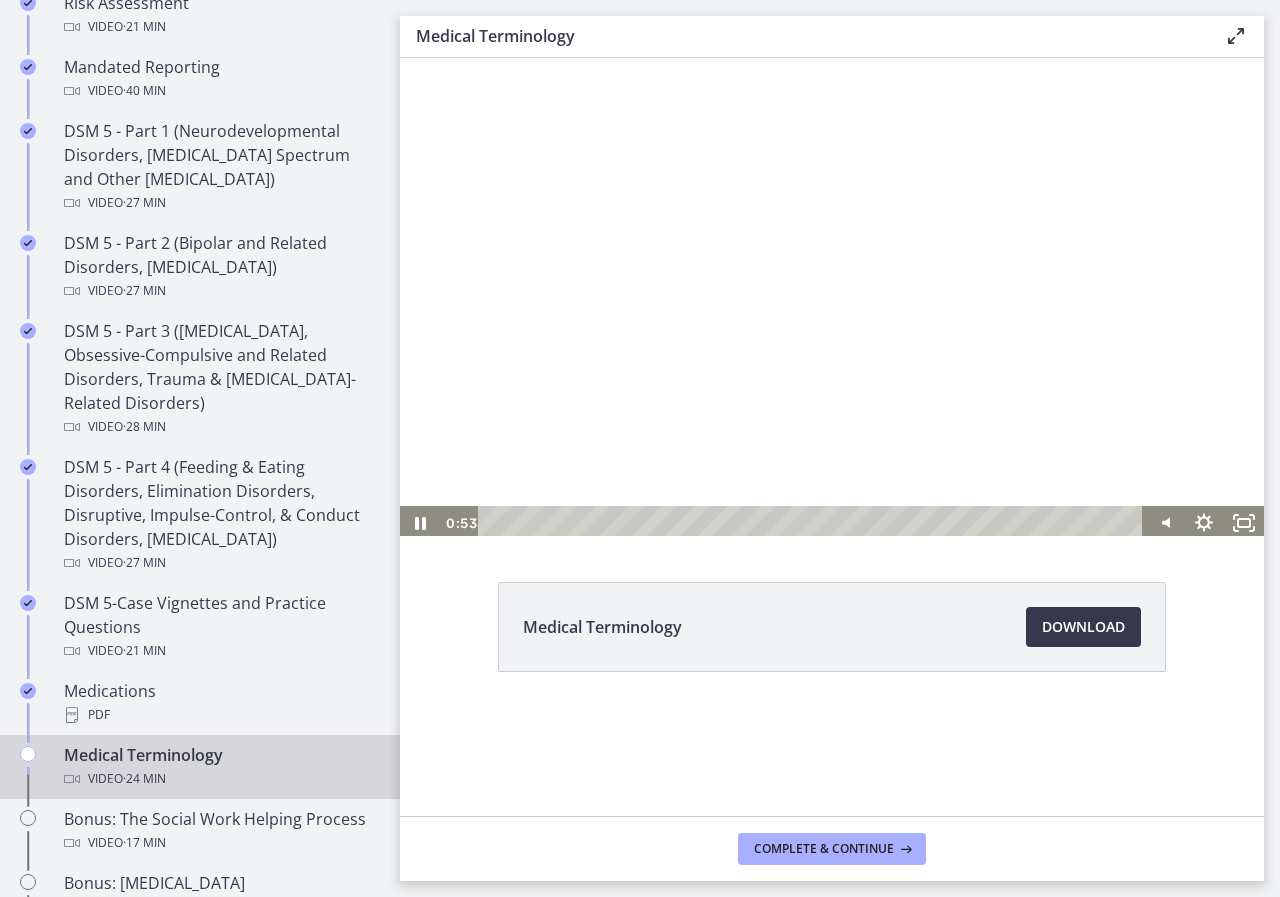 click at bounding box center (832, 297) 